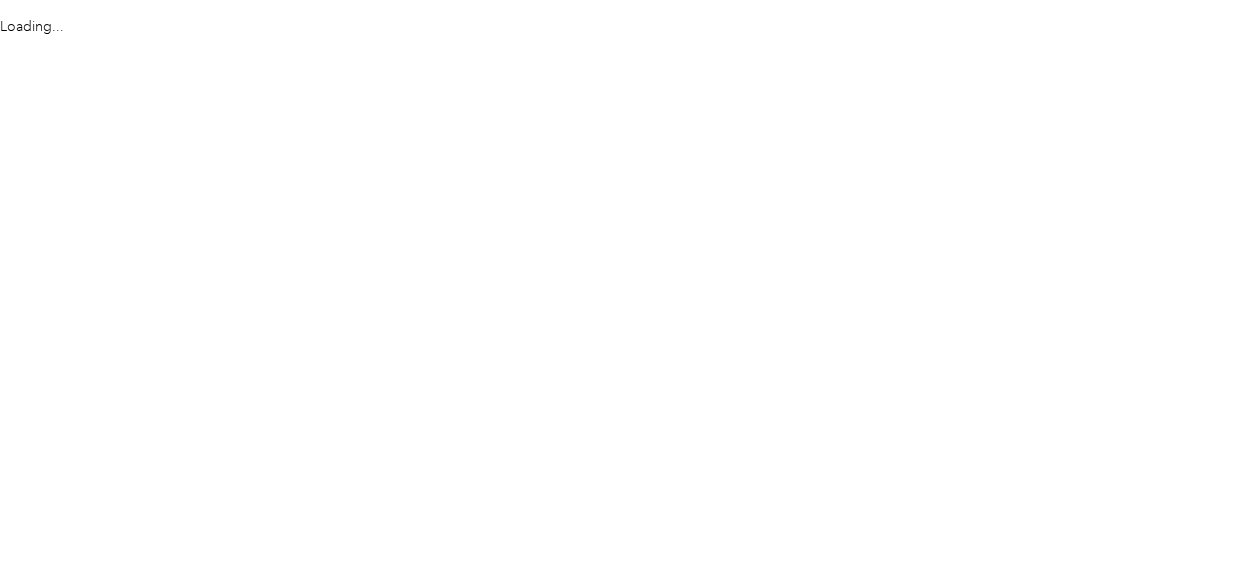 scroll, scrollTop: 0, scrollLeft: 0, axis: both 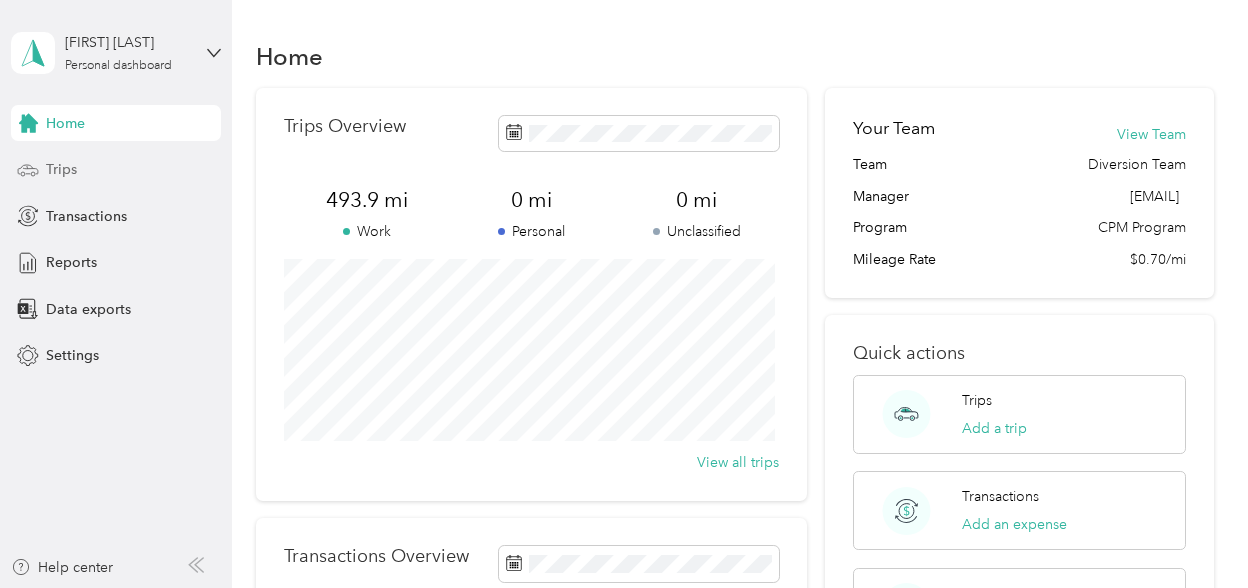 click on "Trips" at bounding box center [116, 170] 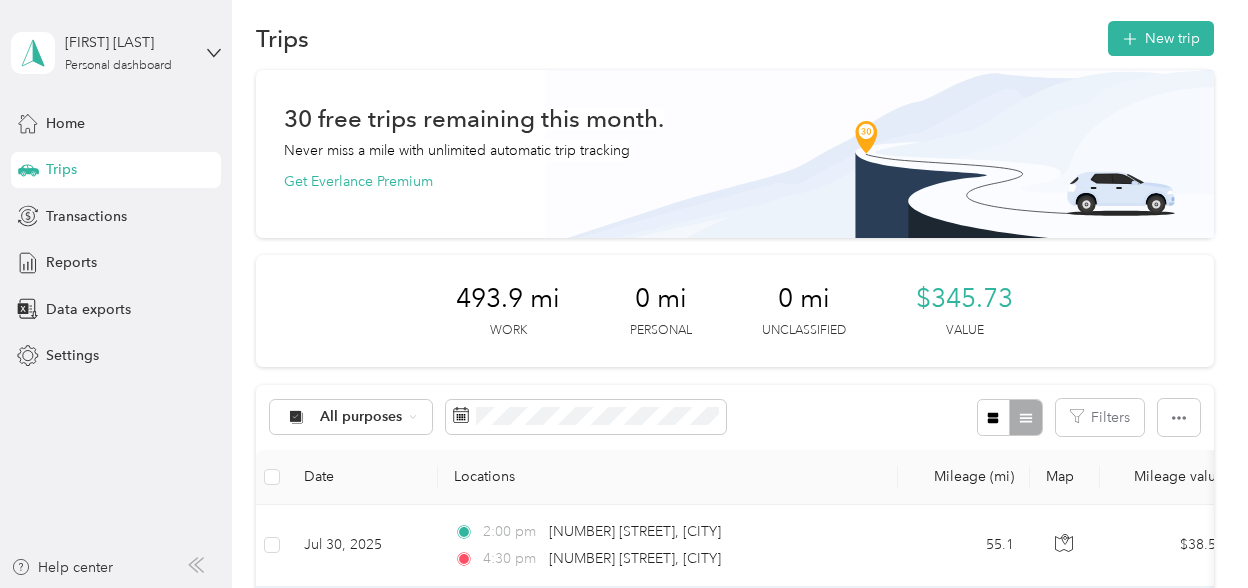 scroll, scrollTop: 0, scrollLeft: 0, axis: both 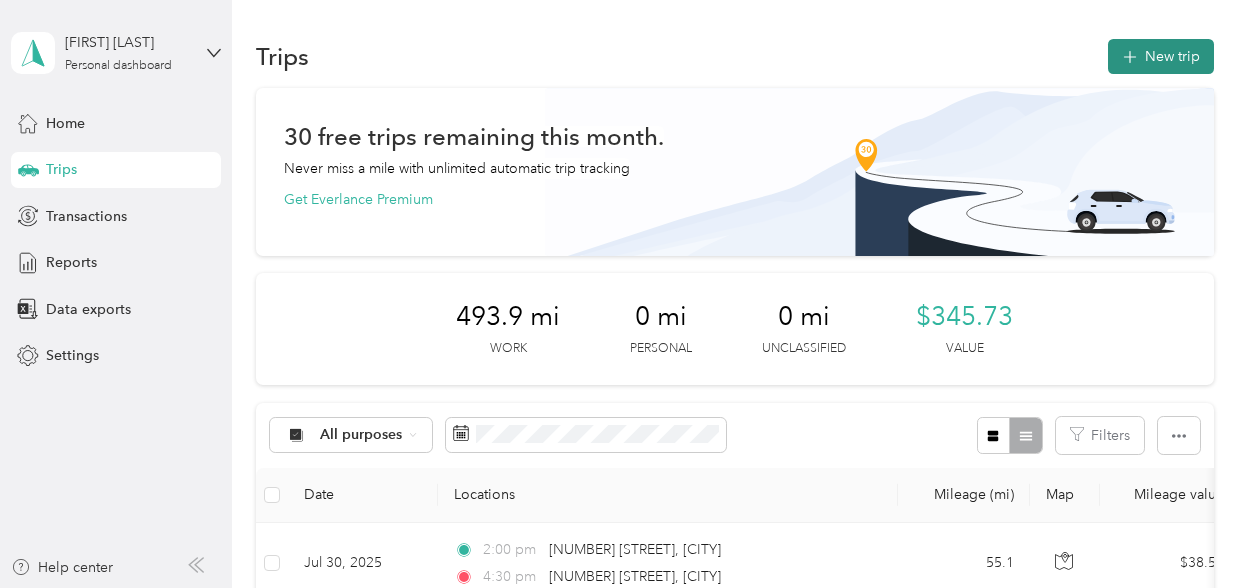 click on "New trip" at bounding box center (1161, 56) 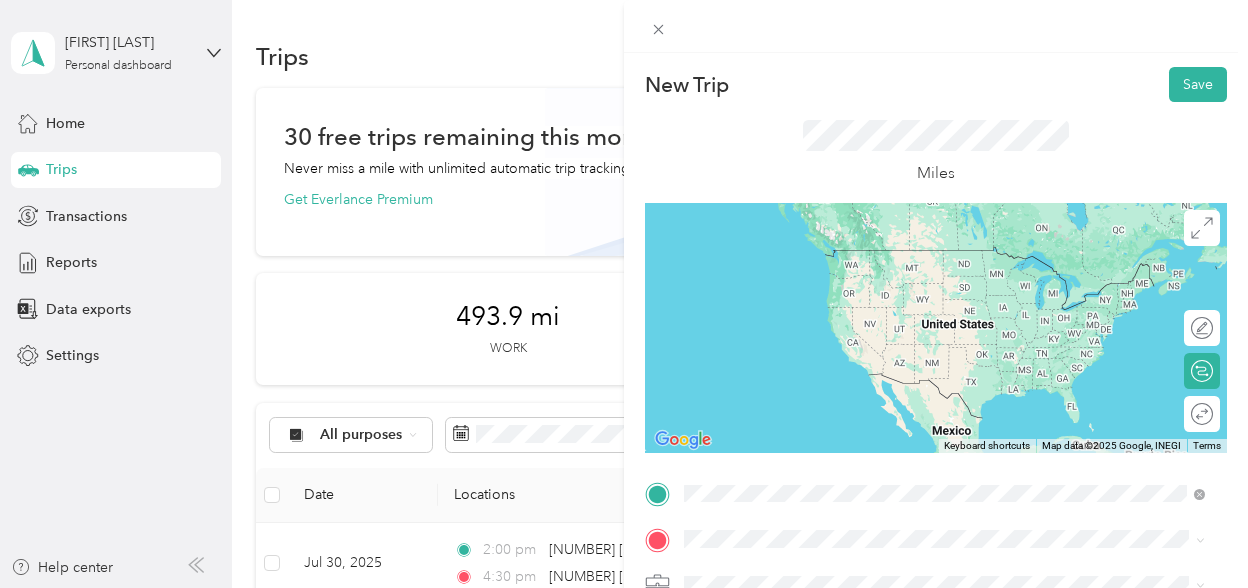 click on "[NUMBER] [STREET]
[CITY], [STATE] [POSTAL_CODE], [COUNTRY]" at bounding box center (866, 258) 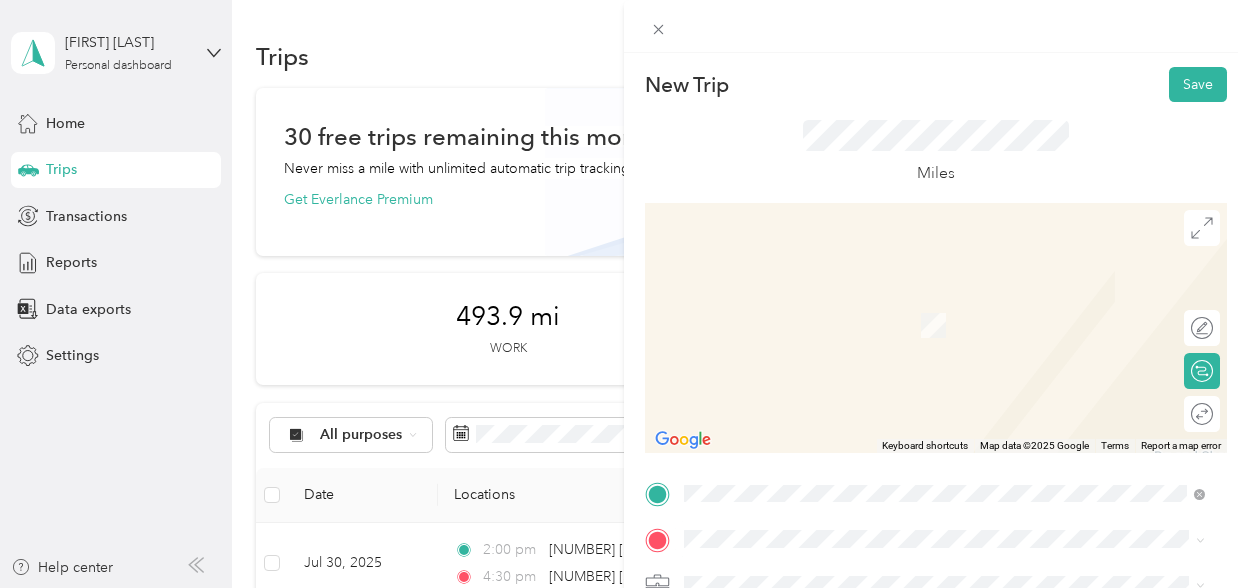 click on "[NUMBER] [STREET]
[CITY], [STATE] [POSTAL_CODE], [COUNTRY]" at bounding box center (944, 304) 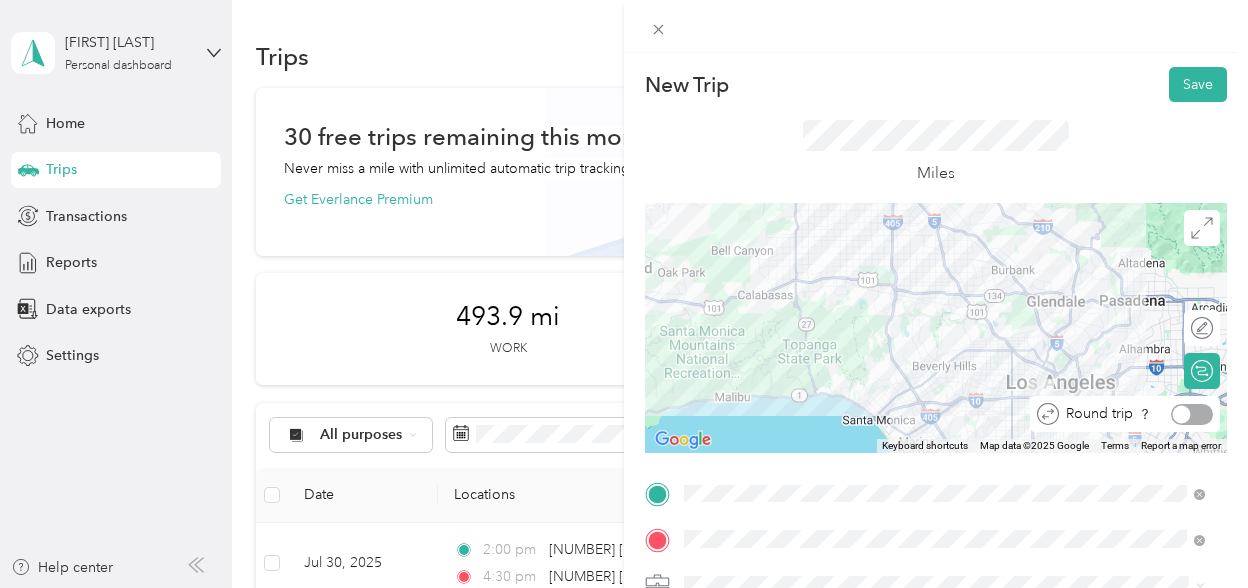 click at bounding box center [1192, 414] 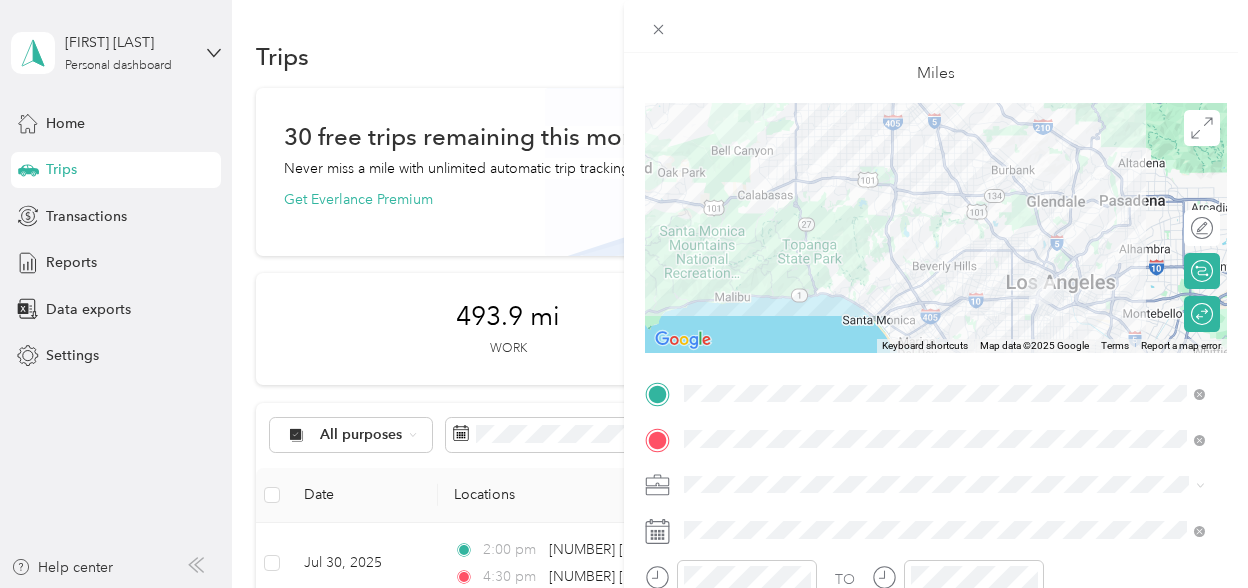 scroll, scrollTop: 200, scrollLeft: 0, axis: vertical 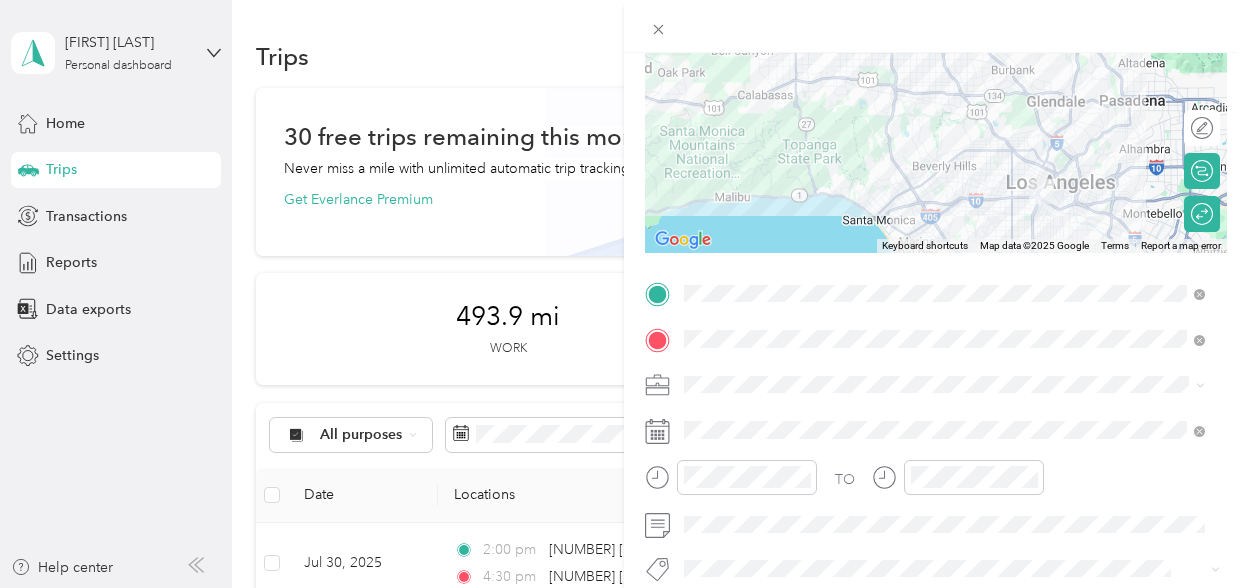 click on "G&A (General & Administrative)  CHC/Elevate AECF Yield - Program Training/Consulting contract CCF - R2R CCF - Compton District 2 DYD Cal - CRG DRP Community DRP VORS Ballmer Other CHC / CalVIP Personal" at bounding box center (944, 227) 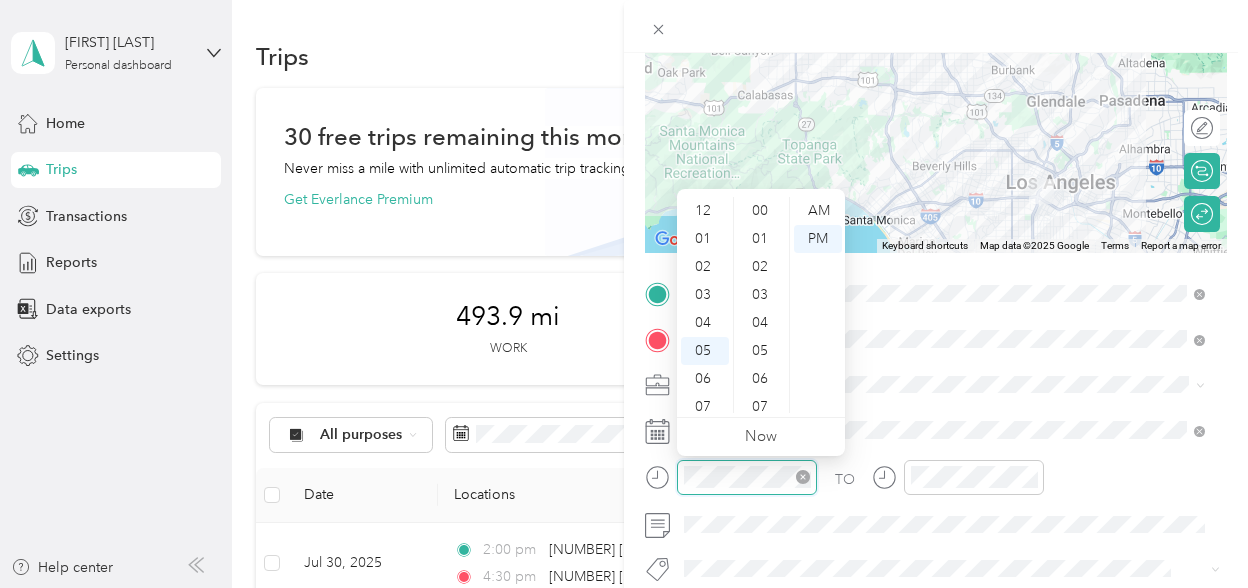 scroll, scrollTop: 896, scrollLeft: 0, axis: vertical 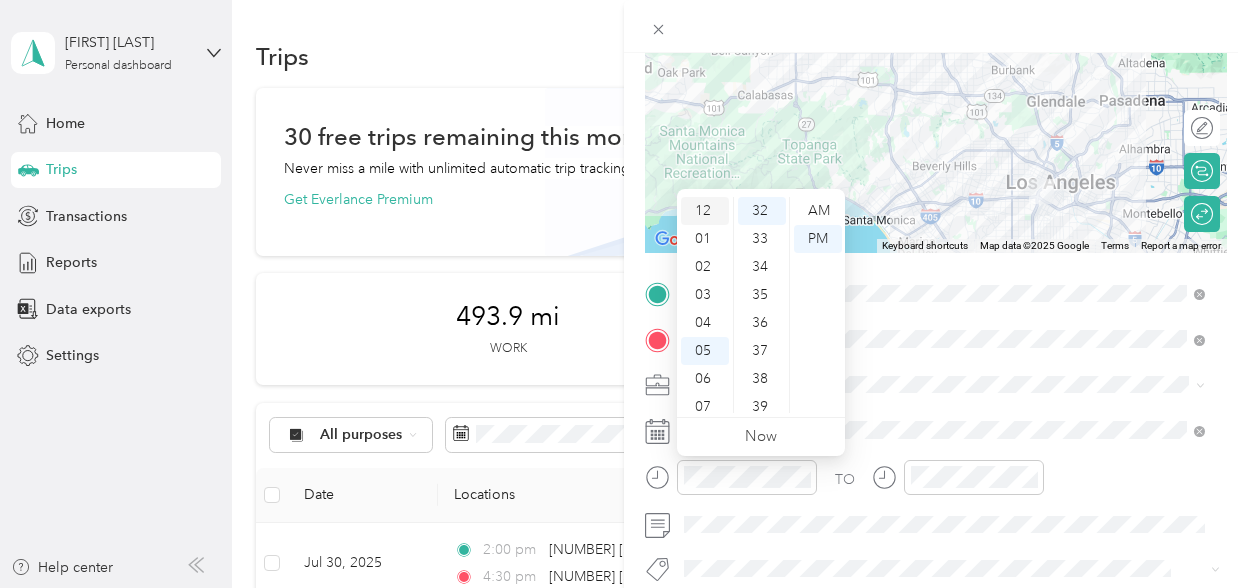 click on "12" at bounding box center (705, 211) 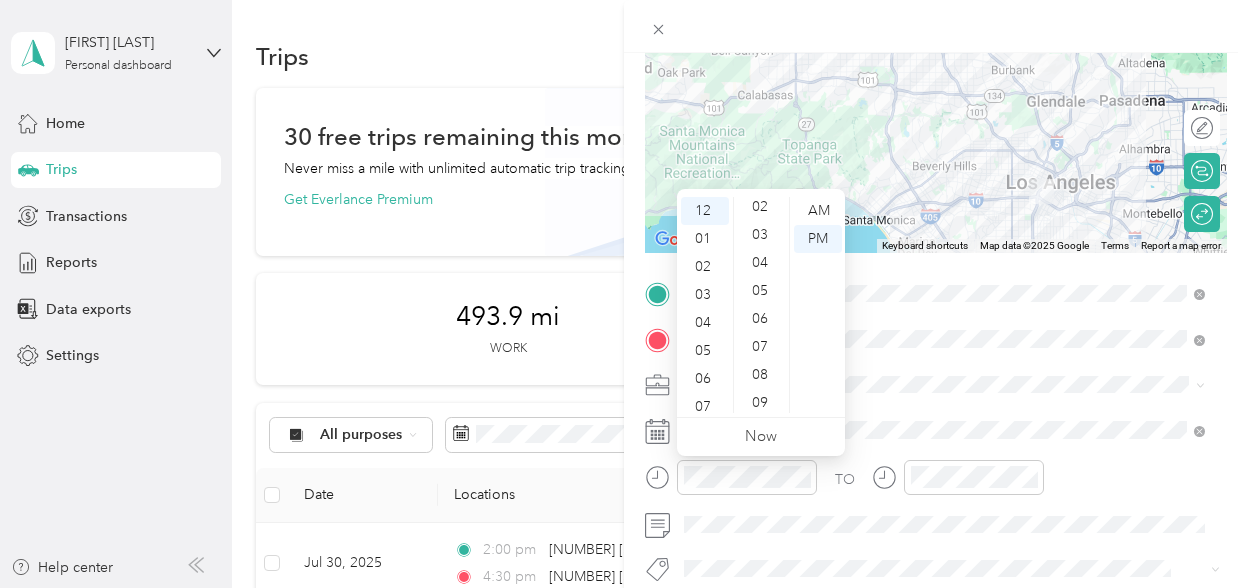 scroll, scrollTop: 0, scrollLeft: 0, axis: both 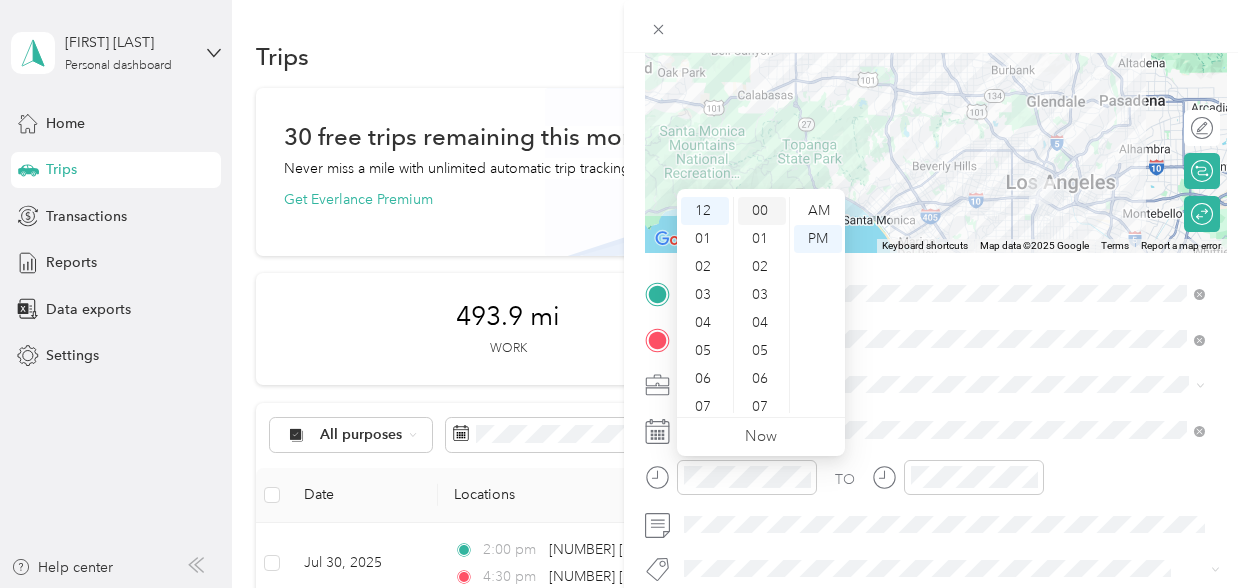 click on "00" at bounding box center (762, 211) 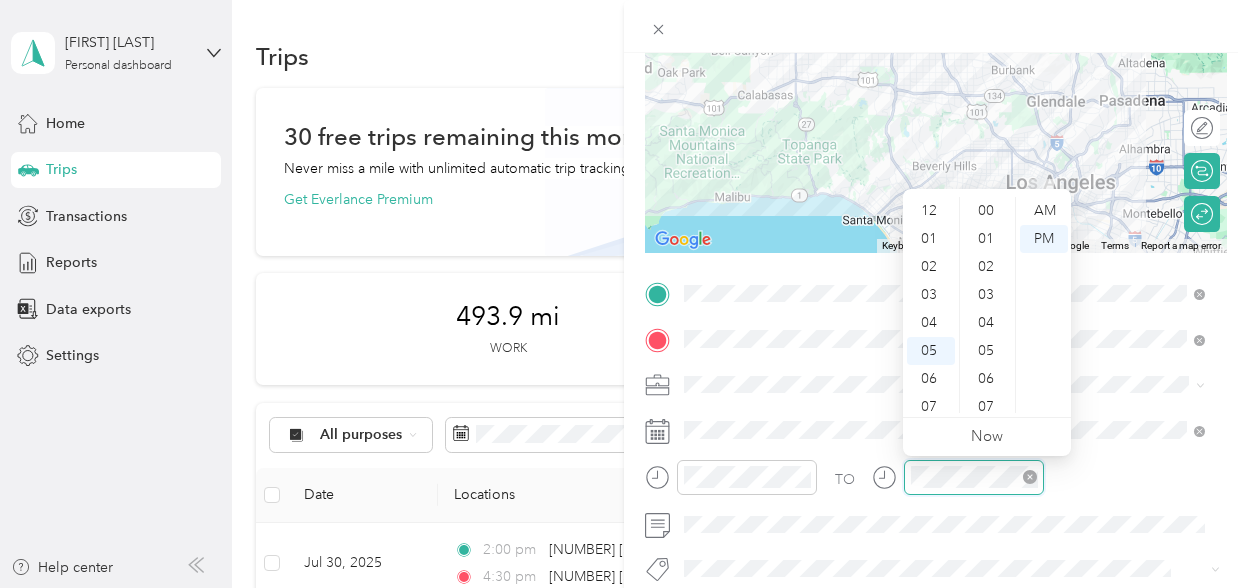 scroll, scrollTop: 896, scrollLeft: 0, axis: vertical 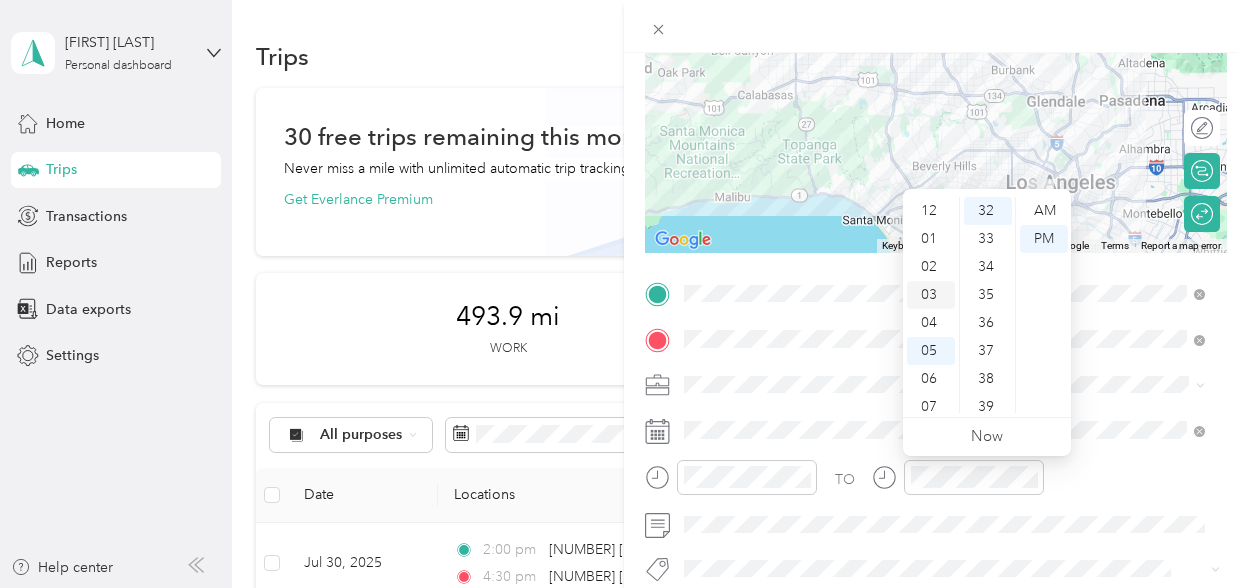click on "03" at bounding box center (931, 295) 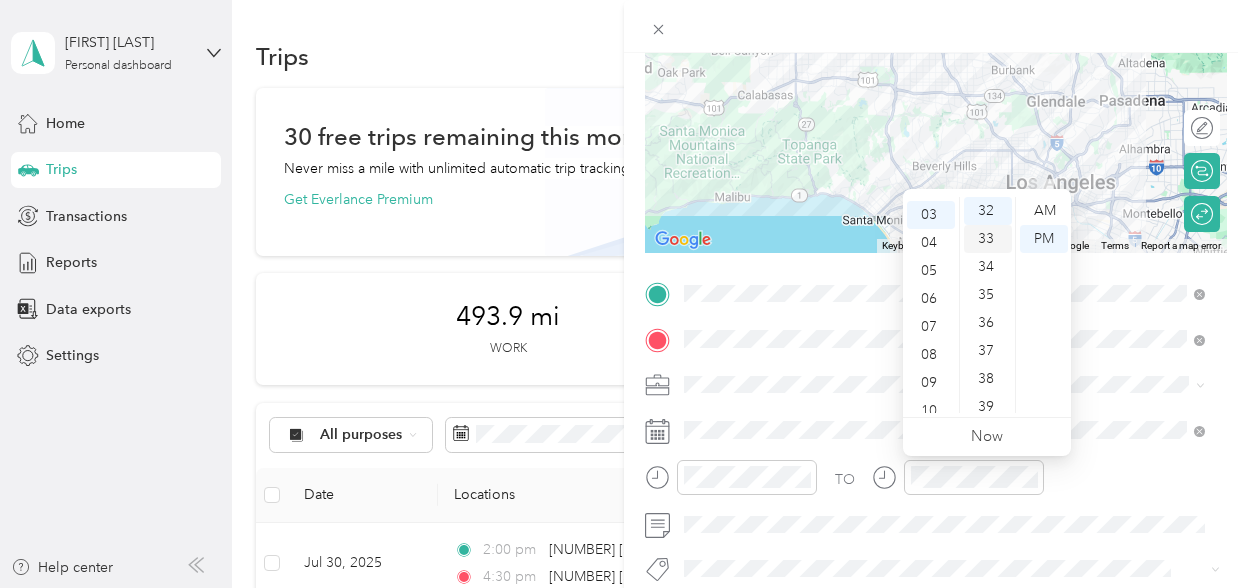 scroll, scrollTop: 84, scrollLeft: 0, axis: vertical 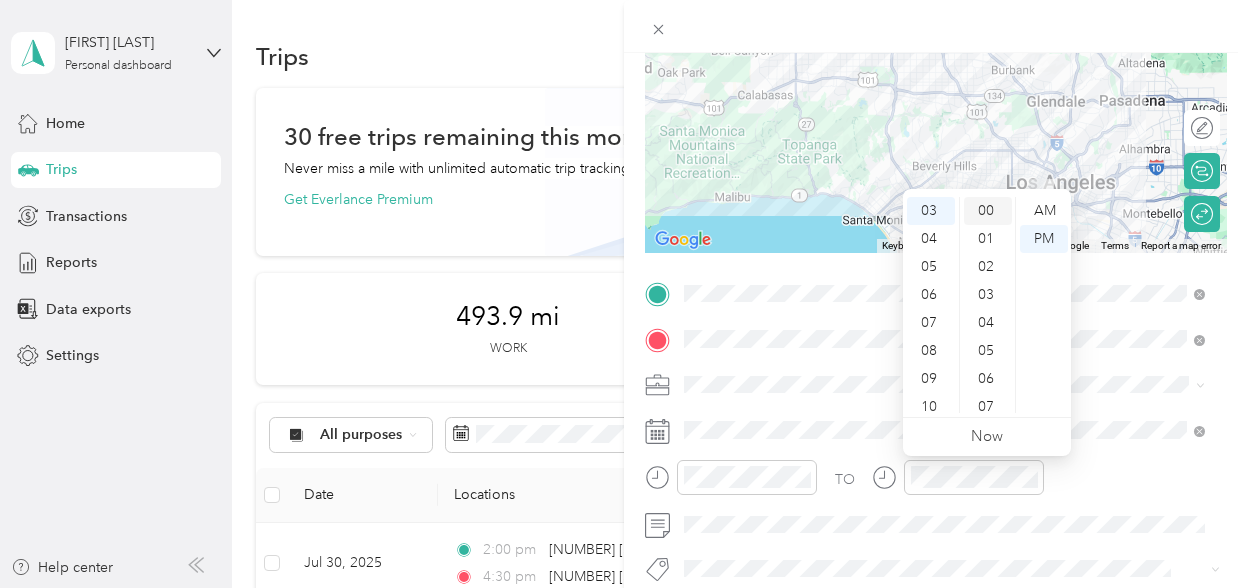 click on "00" at bounding box center (988, 211) 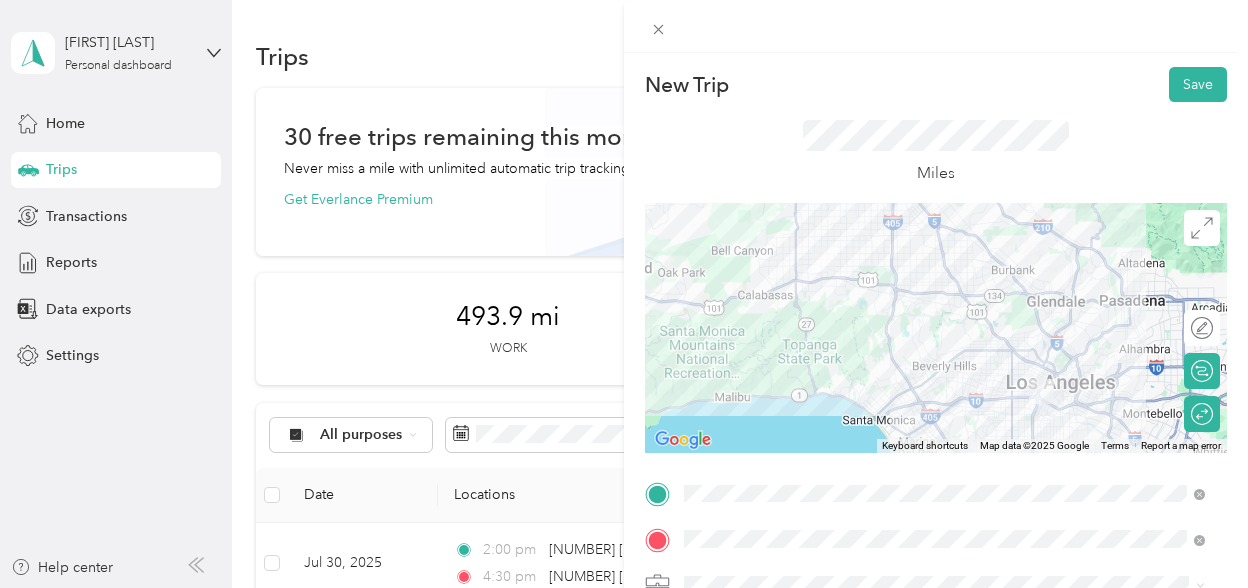 scroll, scrollTop: 200, scrollLeft: 0, axis: vertical 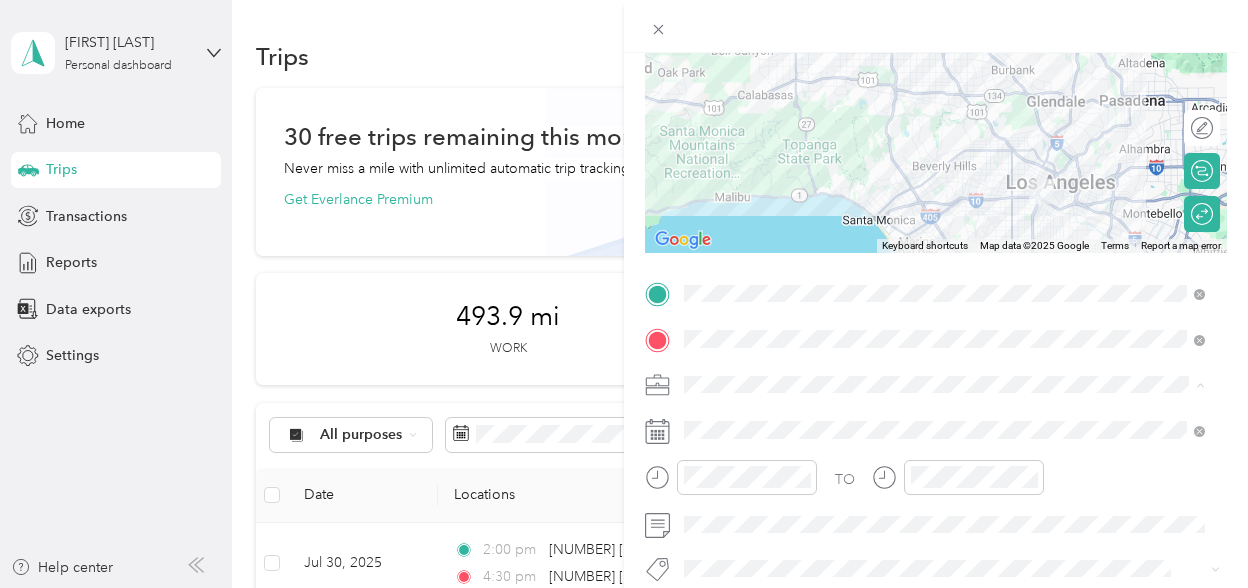 click on "DYD" at bounding box center (944, 104) 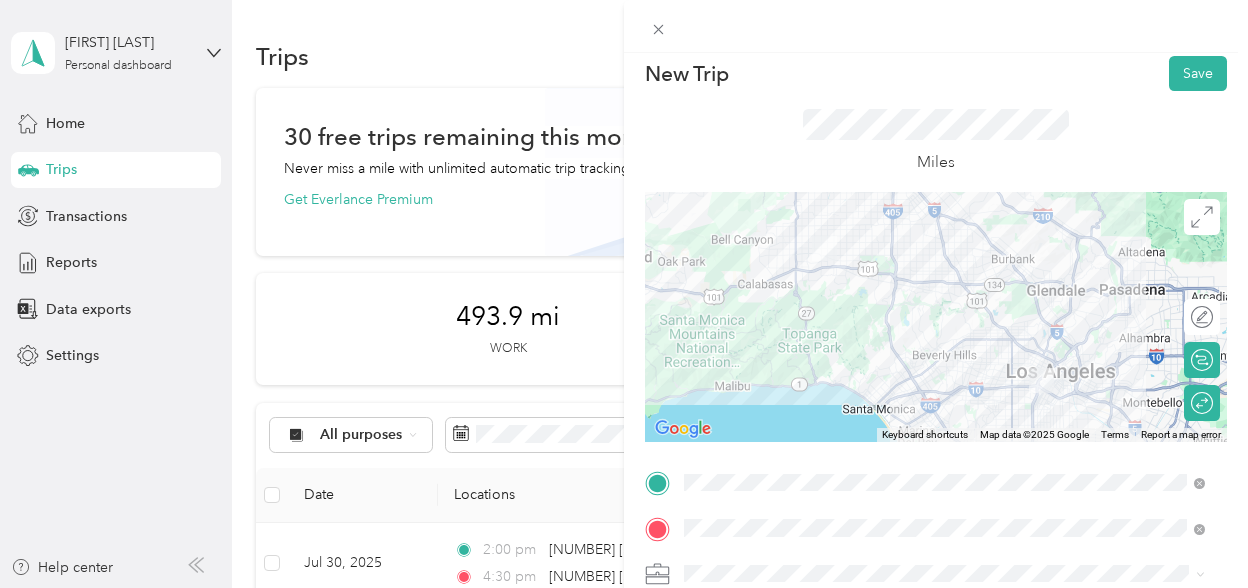 scroll, scrollTop: 0, scrollLeft: 0, axis: both 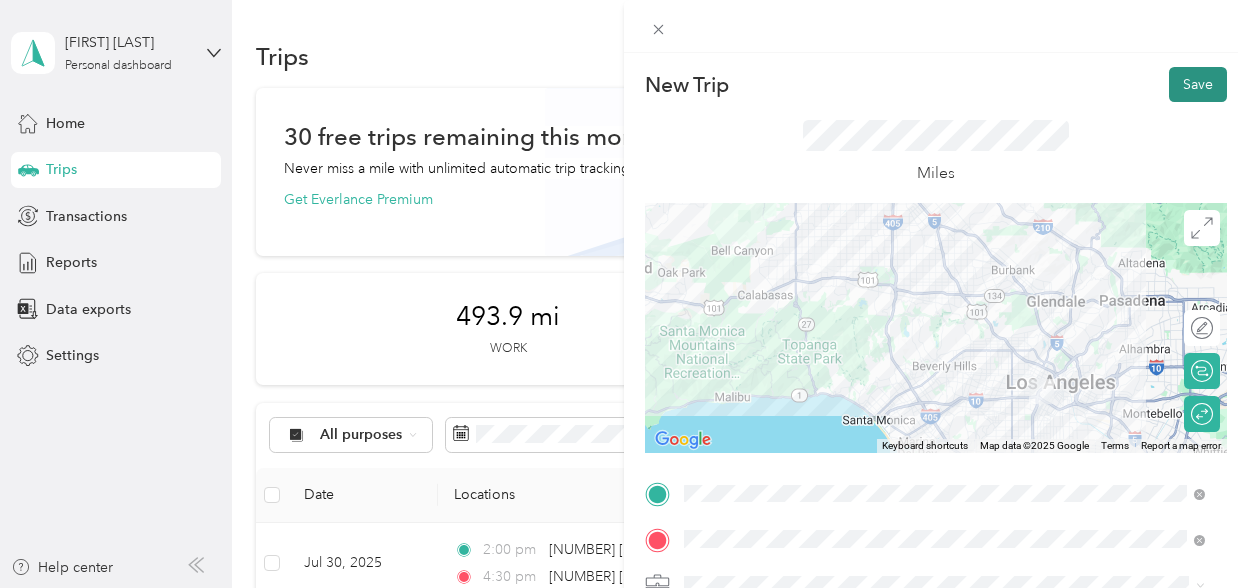 click on "Save" at bounding box center [1198, 84] 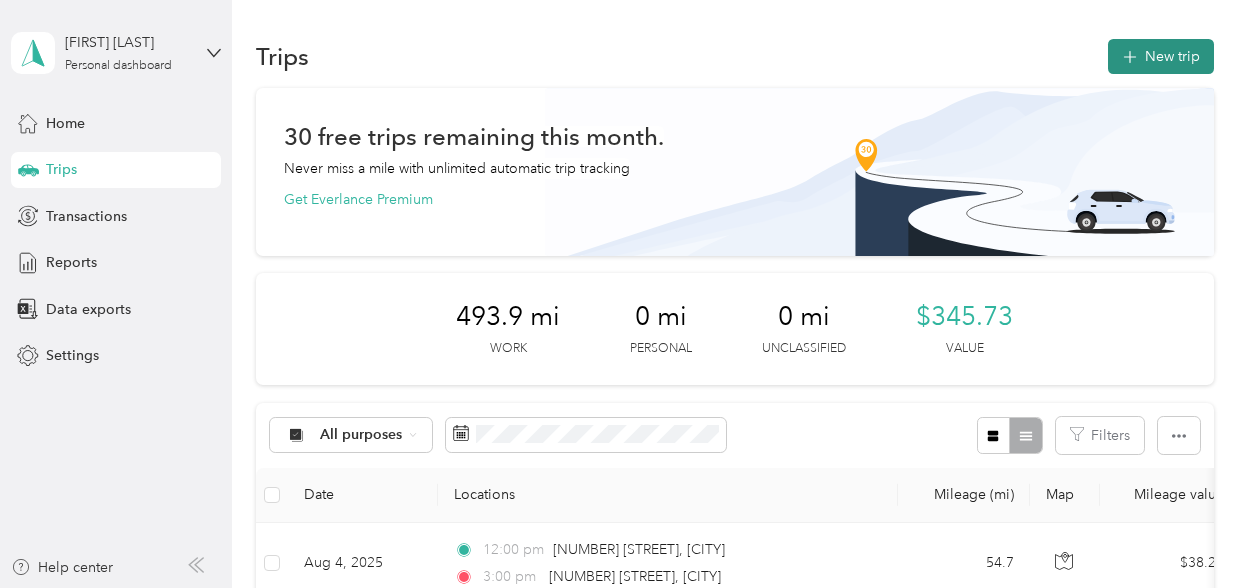 click on "New trip" at bounding box center (1161, 56) 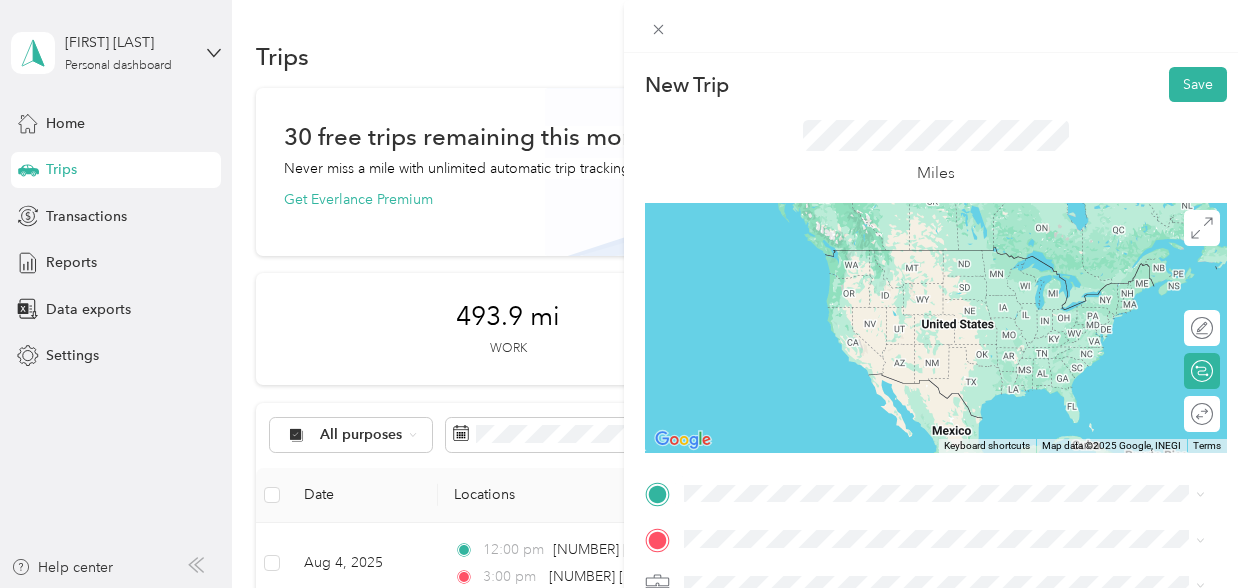 click on "[NUMBER] [STREET]
[CITY], [STATE] [POSTAL_CODE], [COUNTRY]" at bounding box center [866, 258] 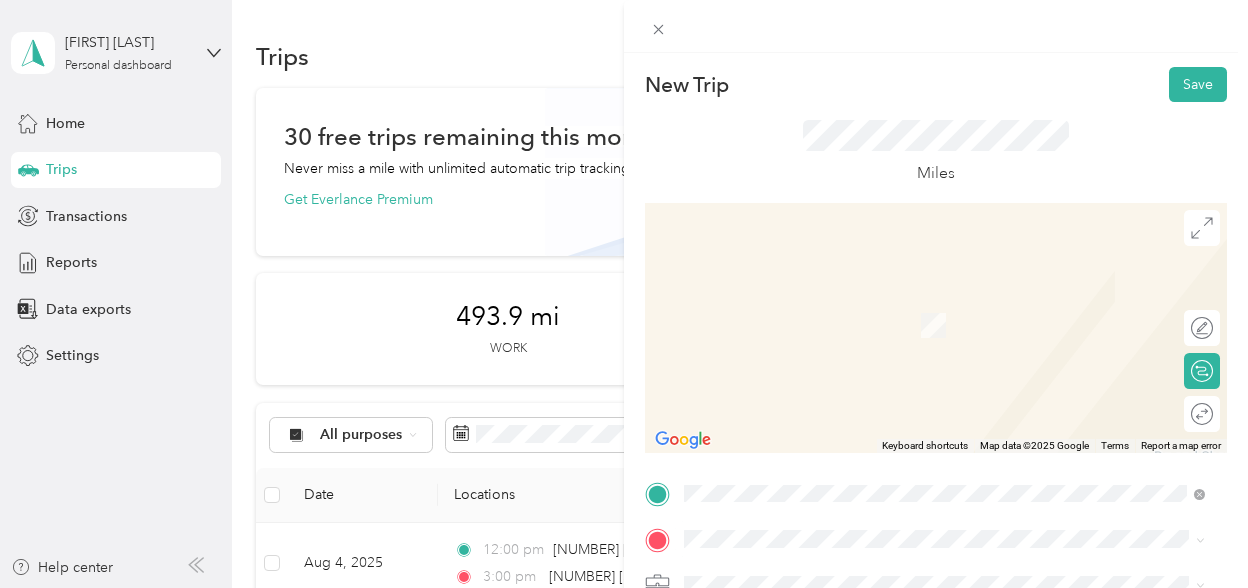 click on "[NUMBER] [STREET]
[CITY], [STATE] [POSTAL_CODE], [COUNTRY]" at bounding box center (866, 325) 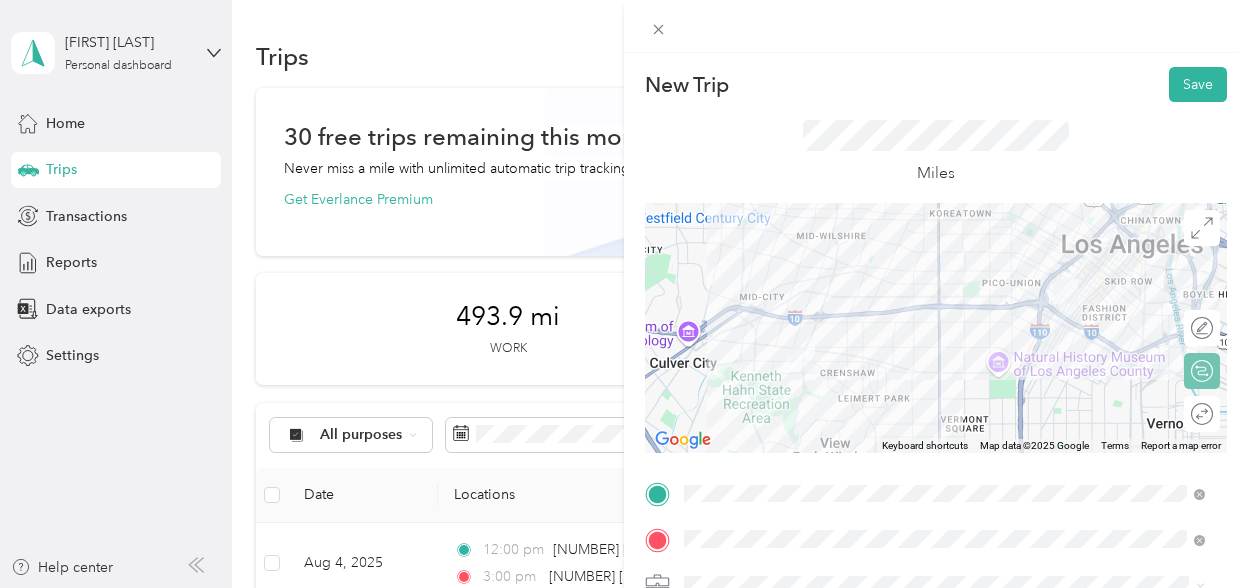 click on "Round trip" at bounding box center [1202, 414] 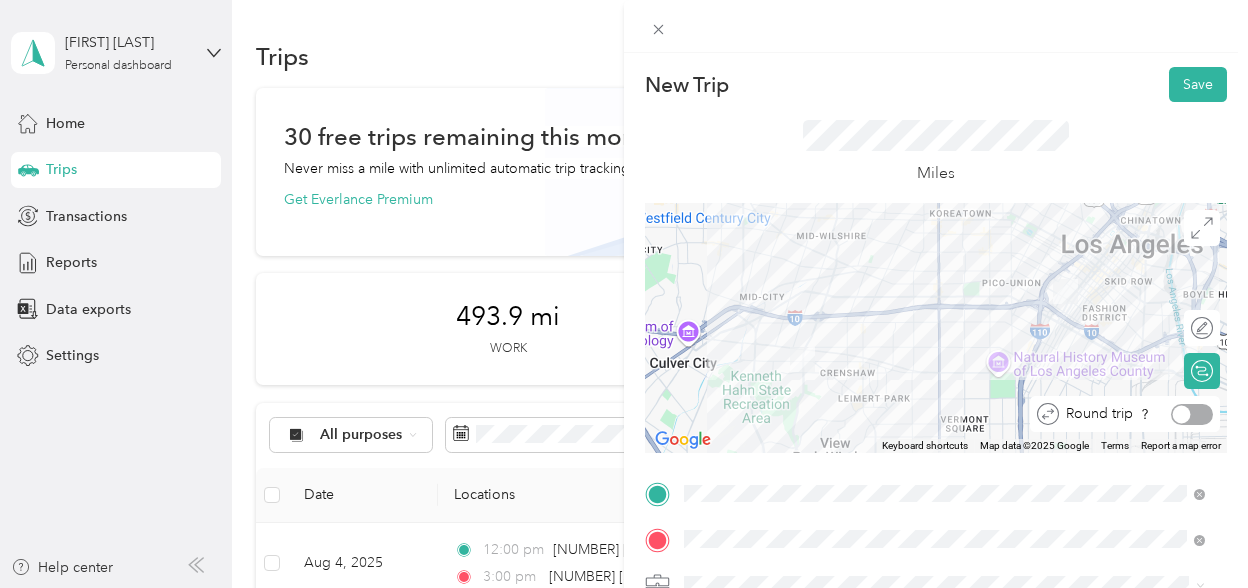 click at bounding box center (1192, 414) 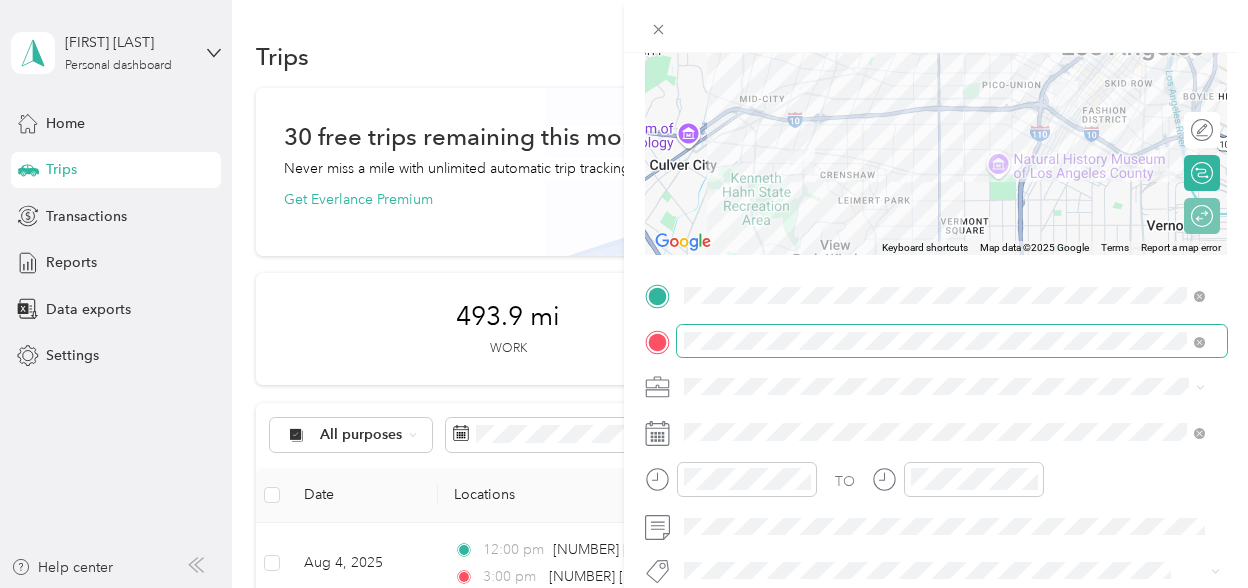 scroll, scrollTop: 200, scrollLeft: 0, axis: vertical 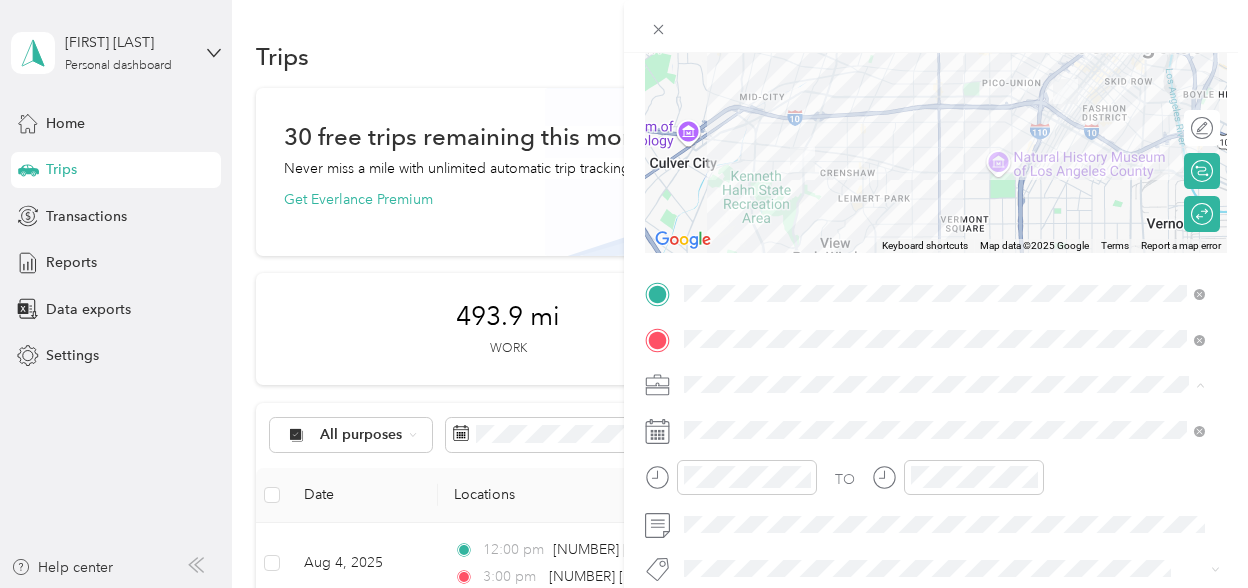 click on "DYD" at bounding box center [944, 184] 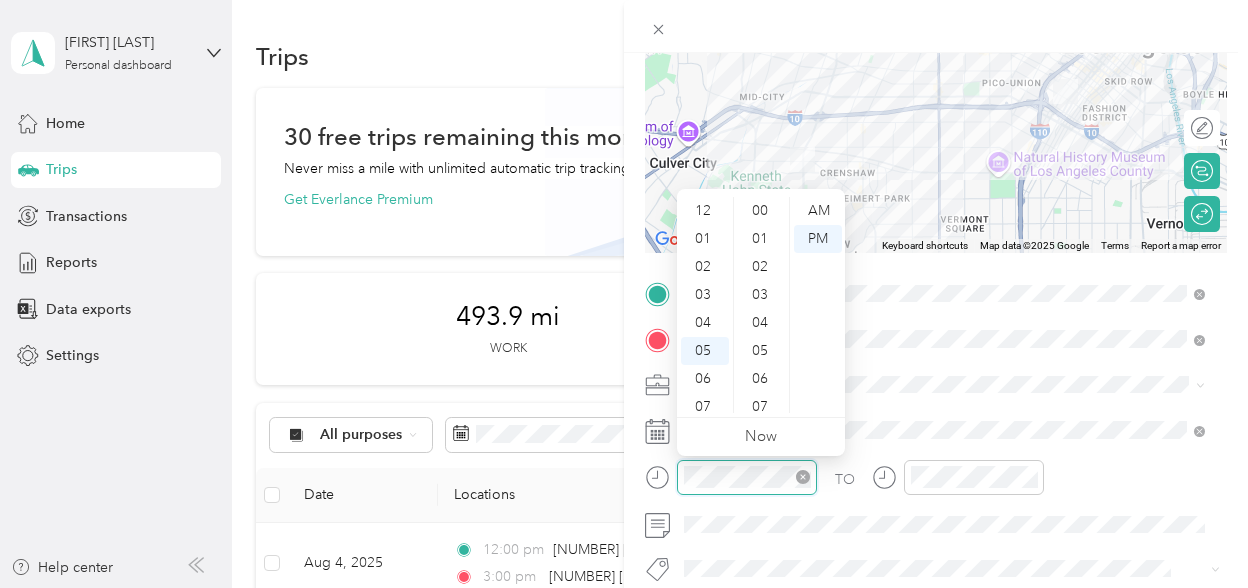 scroll, scrollTop: 120, scrollLeft: 0, axis: vertical 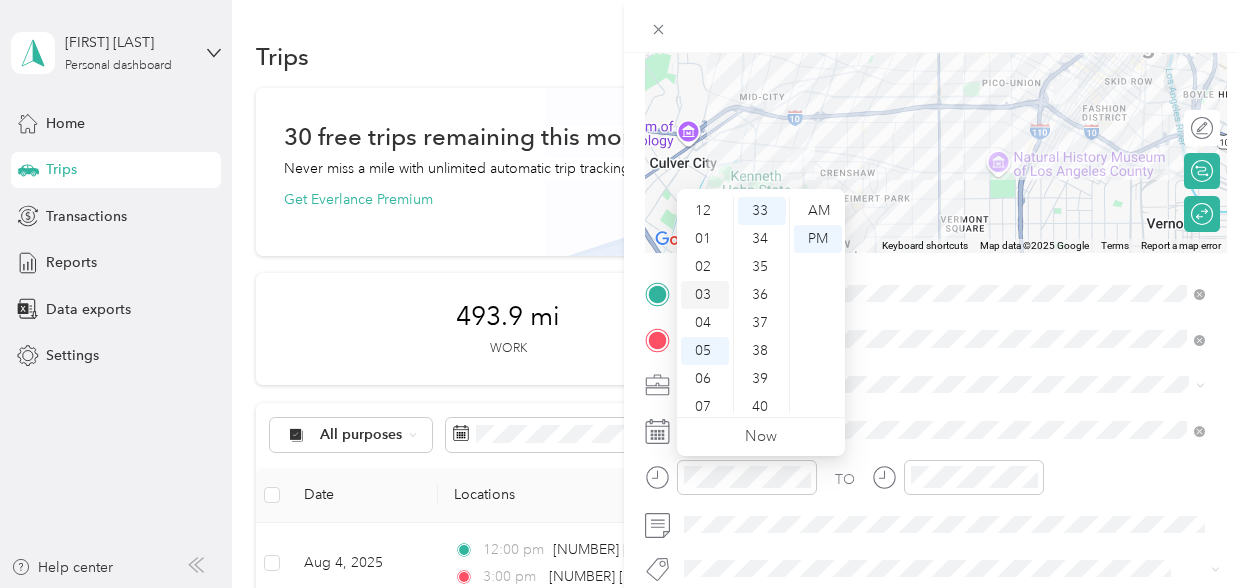 click on "03" at bounding box center (705, 295) 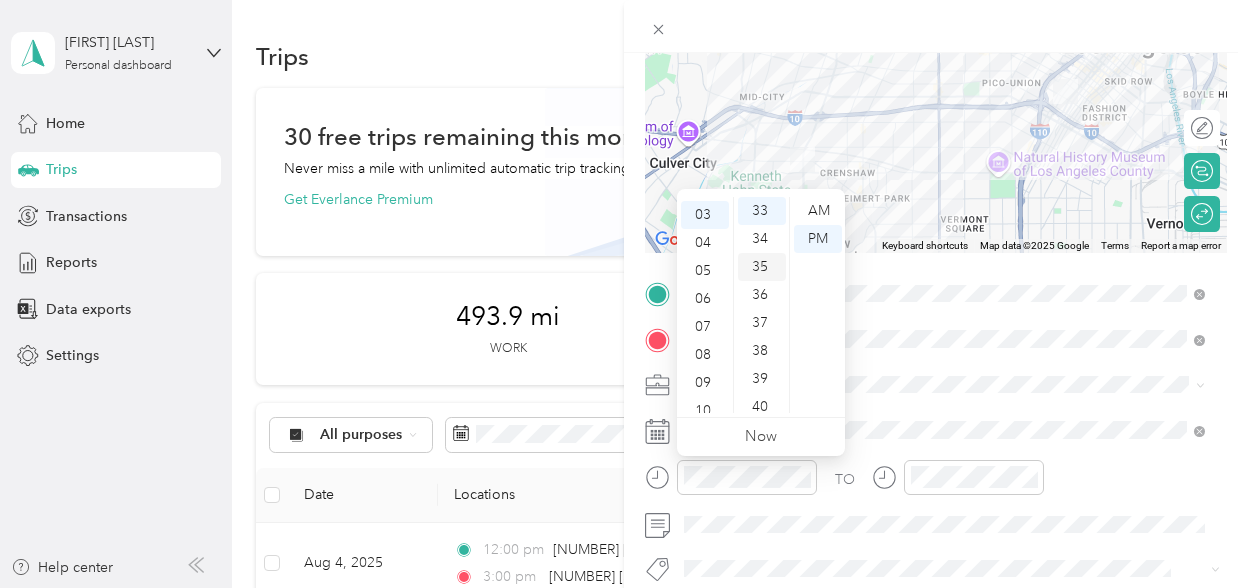 scroll, scrollTop: 84, scrollLeft: 0, axis: vertical 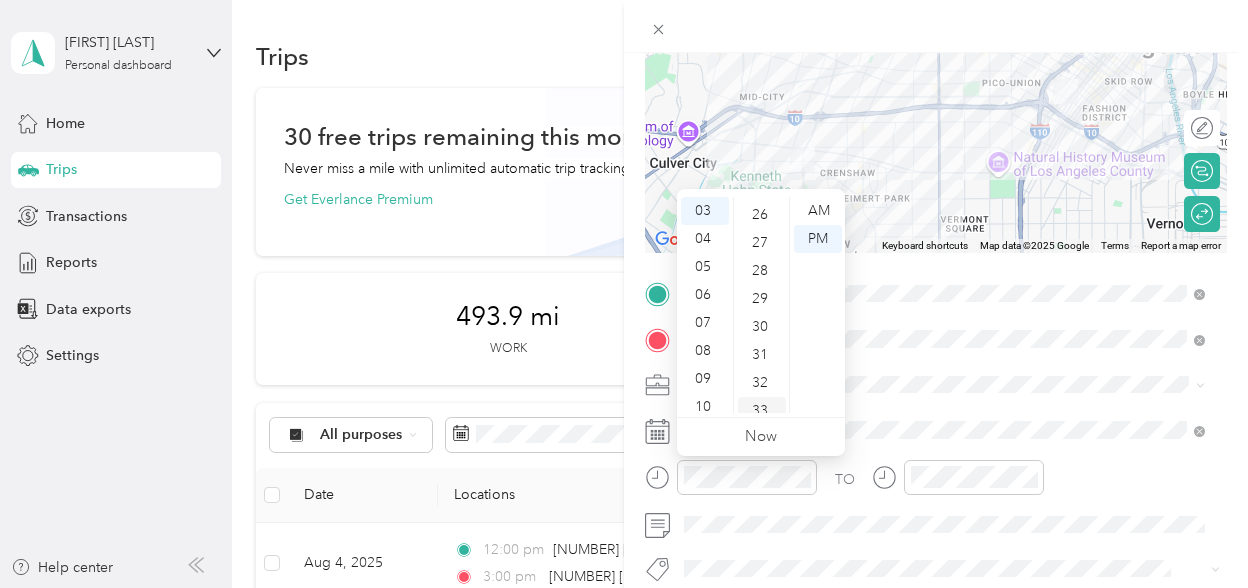 click on "30" at bounding box center [762, 327] 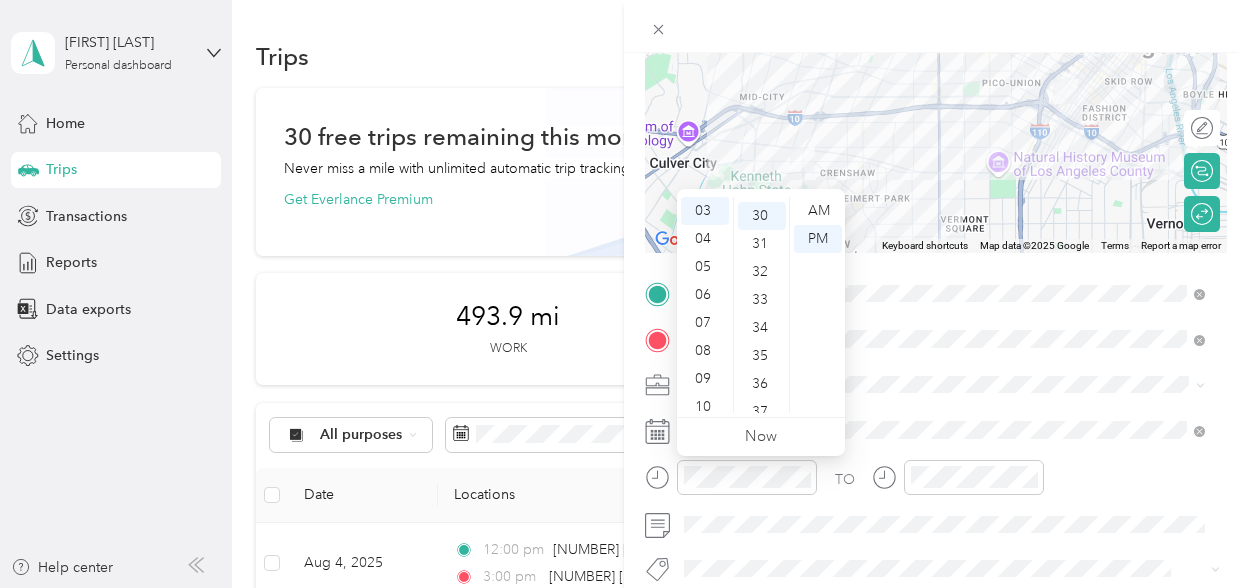 scroll, scrollTop: 840, scrollLeft: 0, axis: vertical 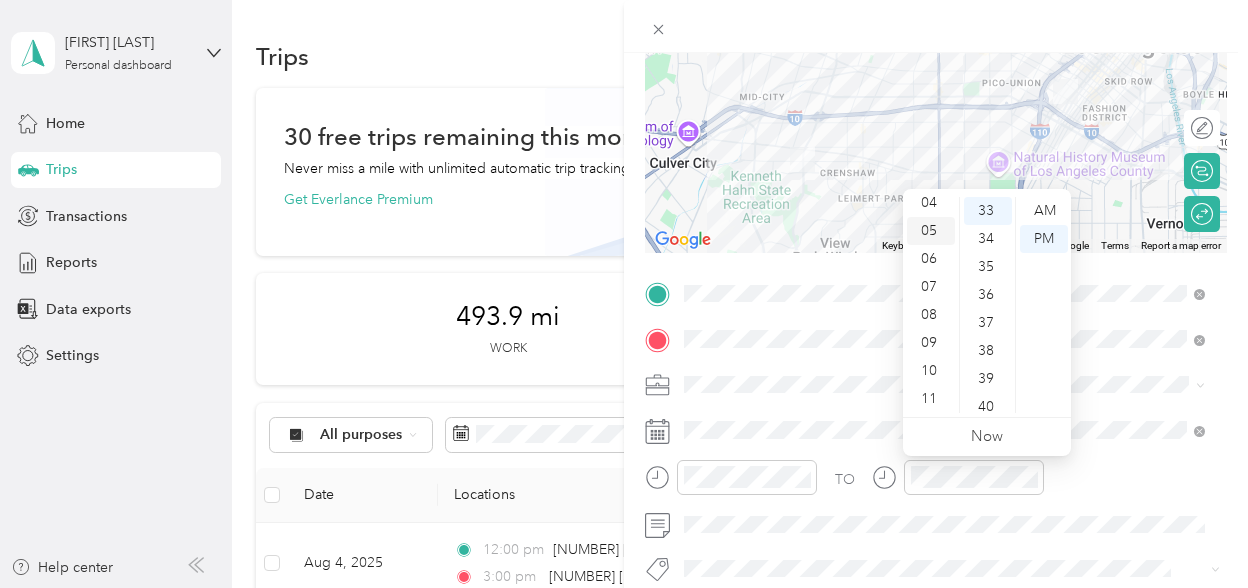 click on "05" at bounding box center (931, 231) 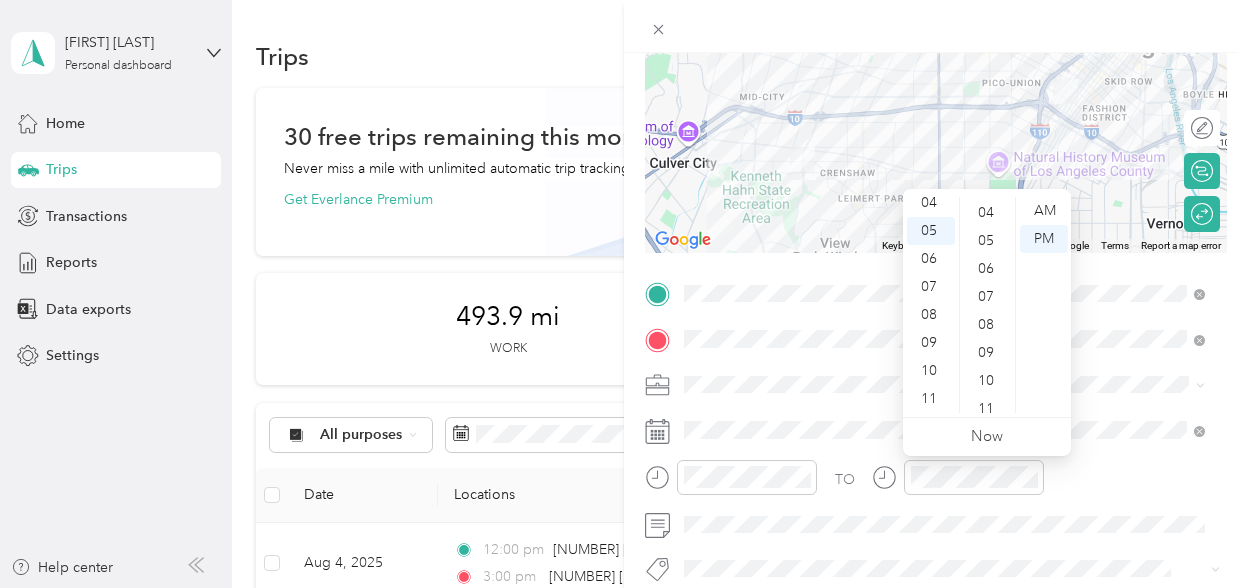 scroll, scrollTop: 0, scrollLeft: 0, axis: both 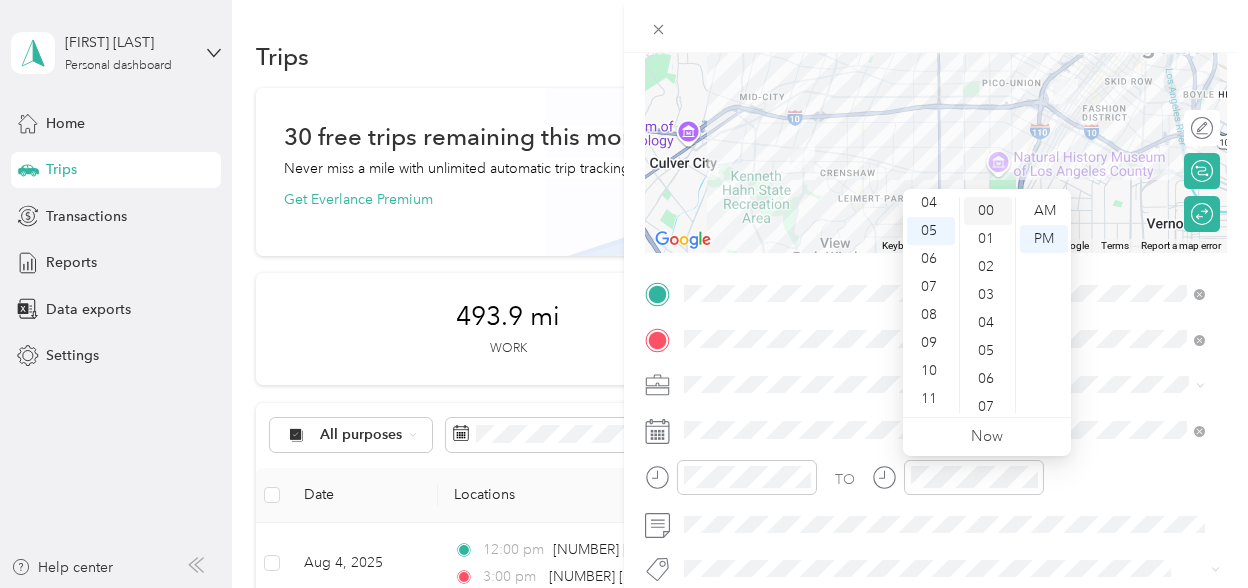 click on "00" at bounding box center (988, 211) 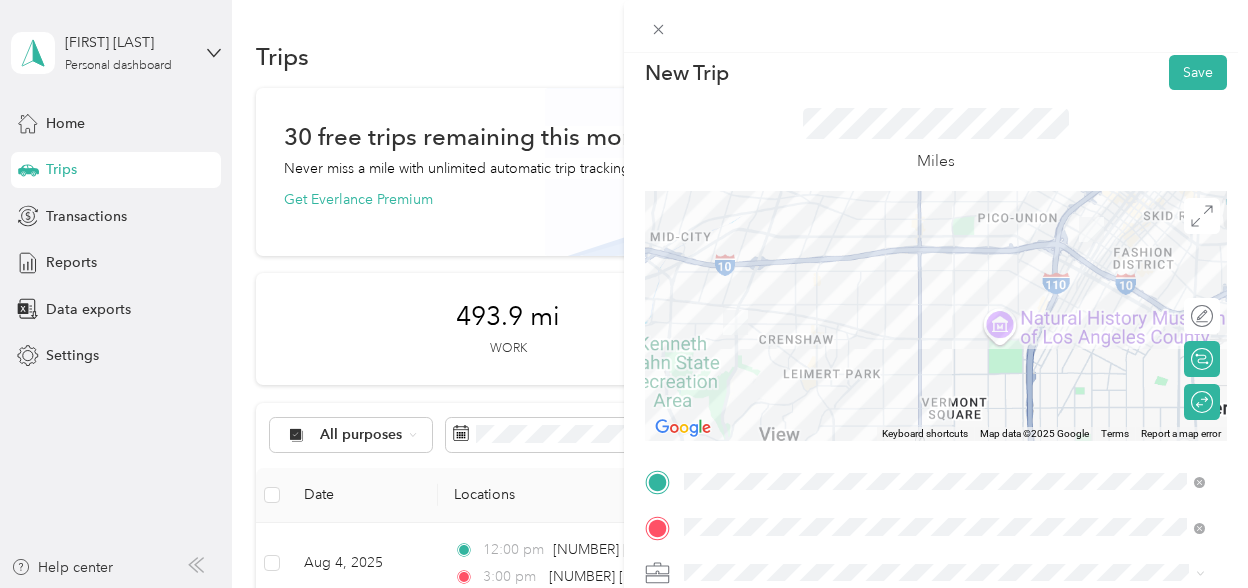 scroll, scrollTop: 0, scrollLeft: 0, axis: both 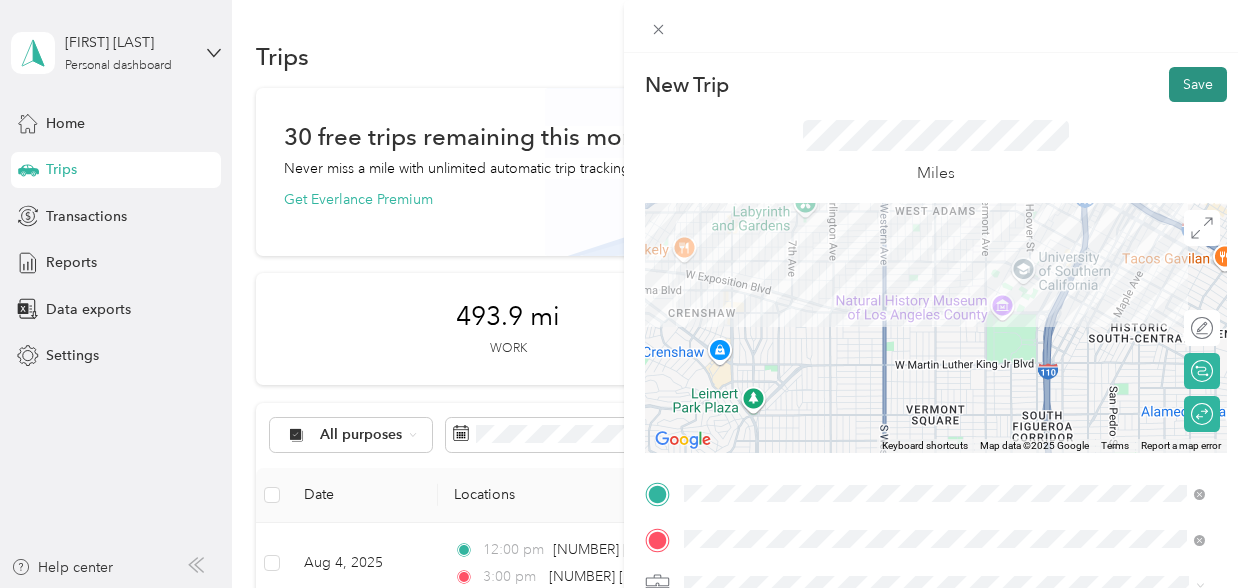click on "Save" at bounding box center [1198, 84] 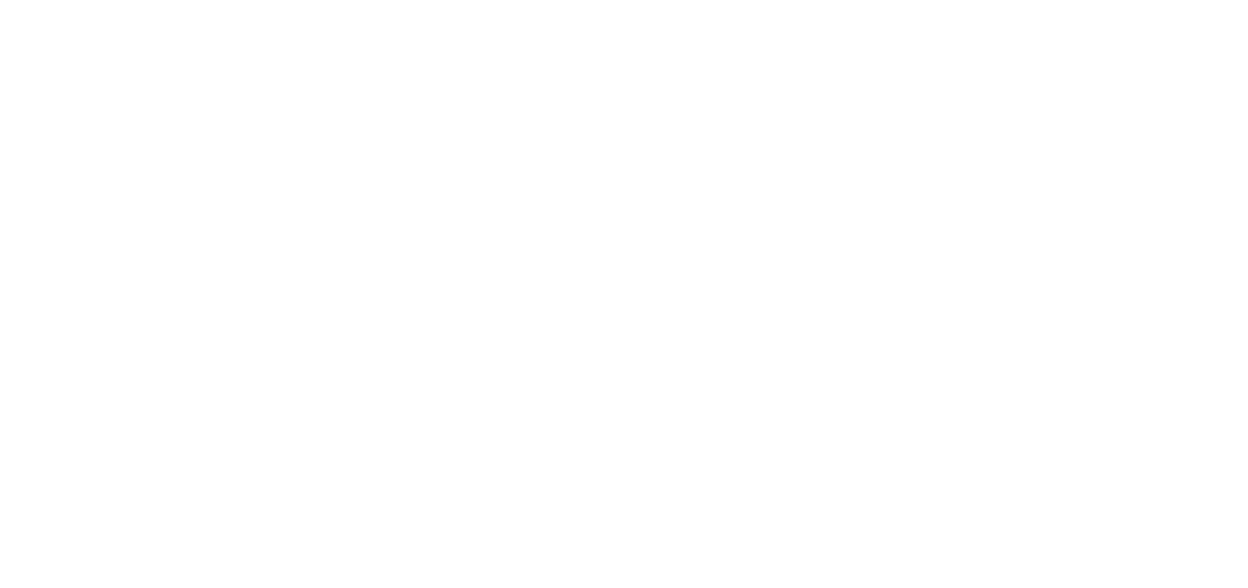 scroll, scrollTop: 0, scrollLeft: 0, axis: both 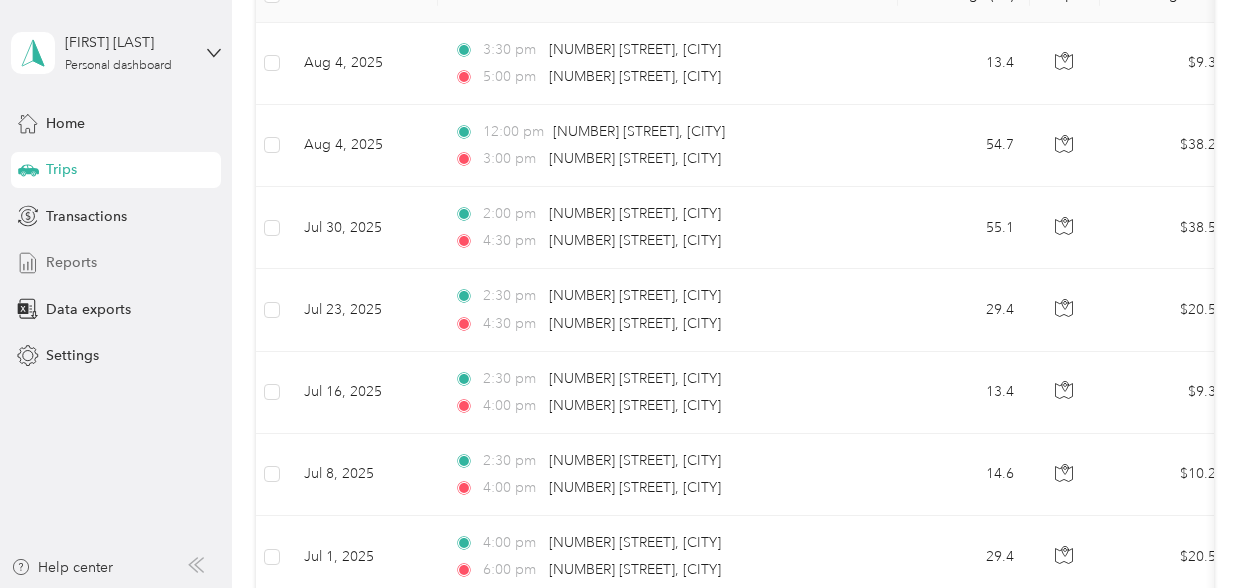 click on "Reports" at bounding box center [71, 262] 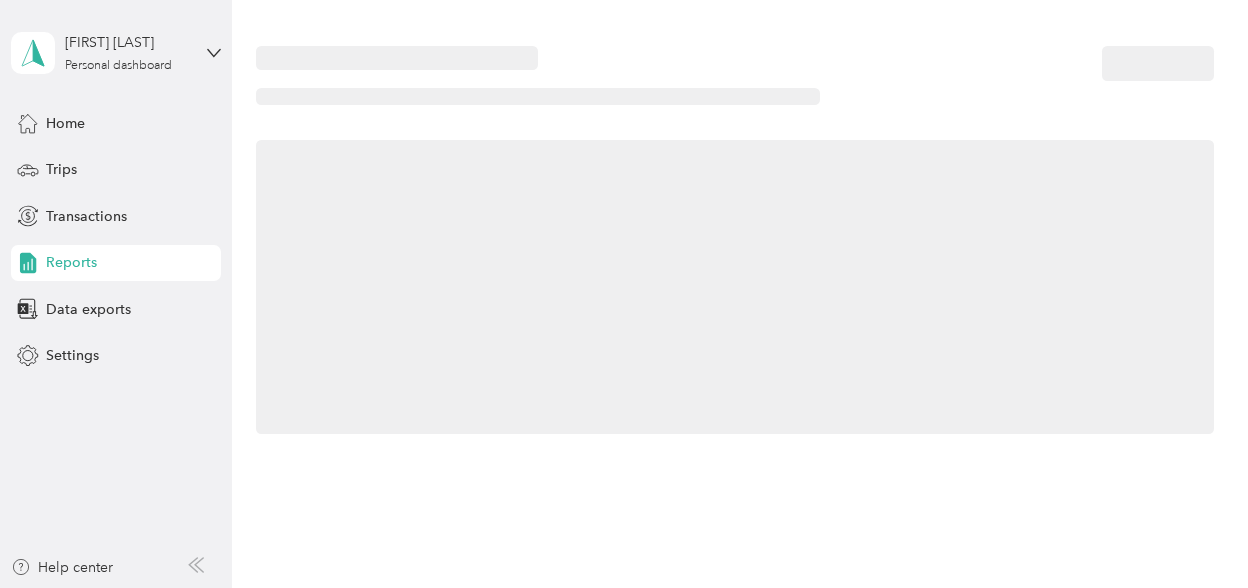 scroll, scrollTop: 0, scrollLeft: 0, axis: both 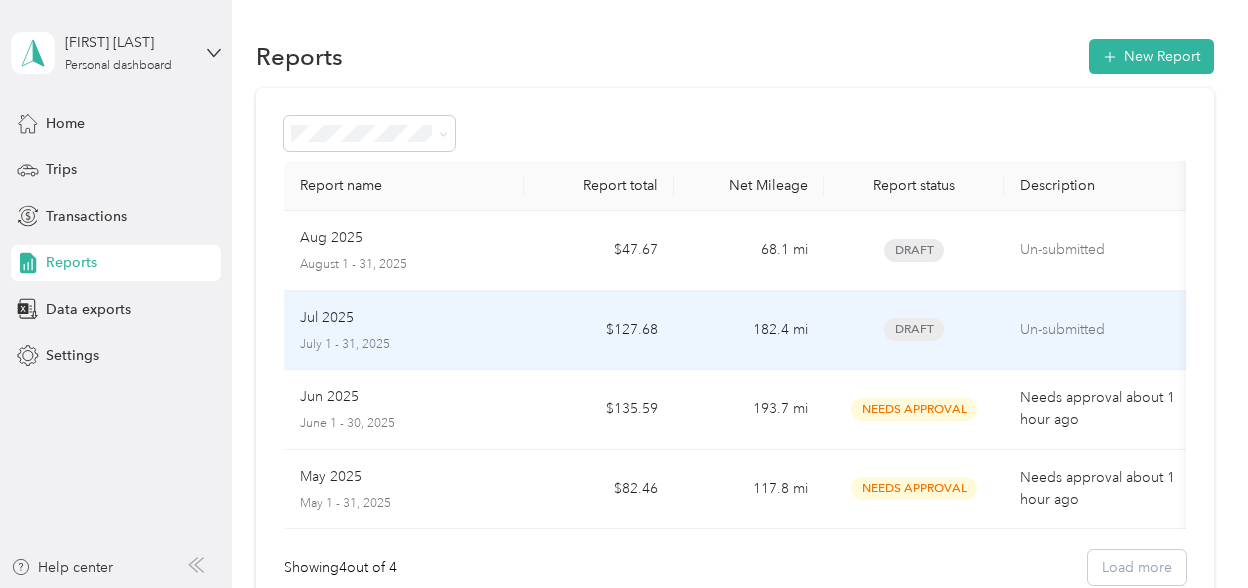 click on "182.4 mi" at bounding box center (749, 331) 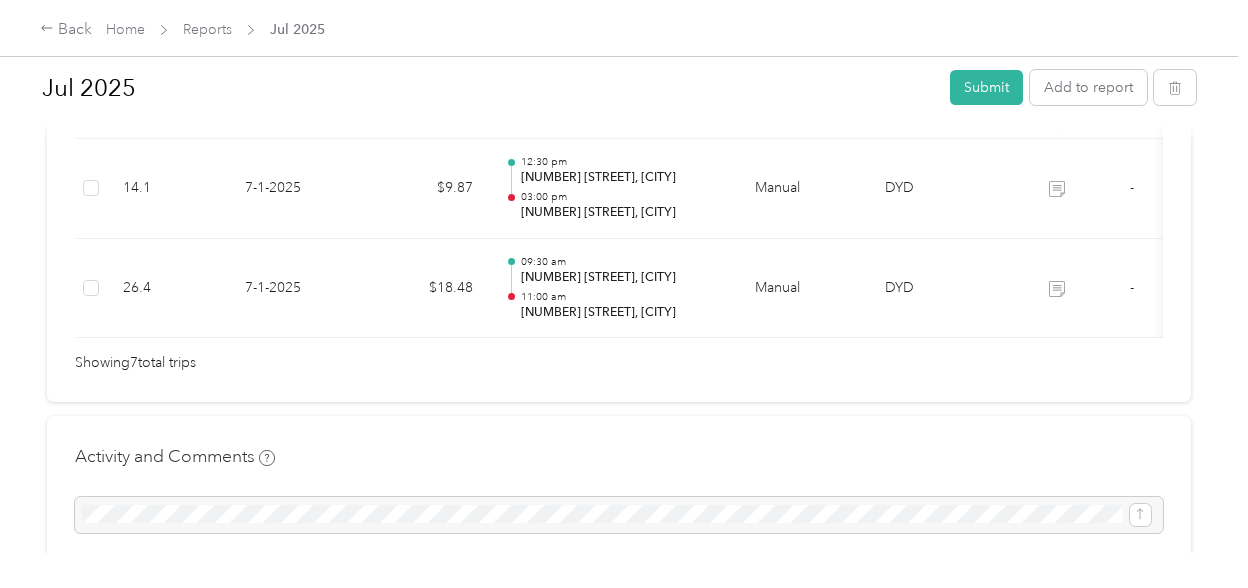 scroll, scrollTop: 887, scrollLeft: 0, axis: vertical 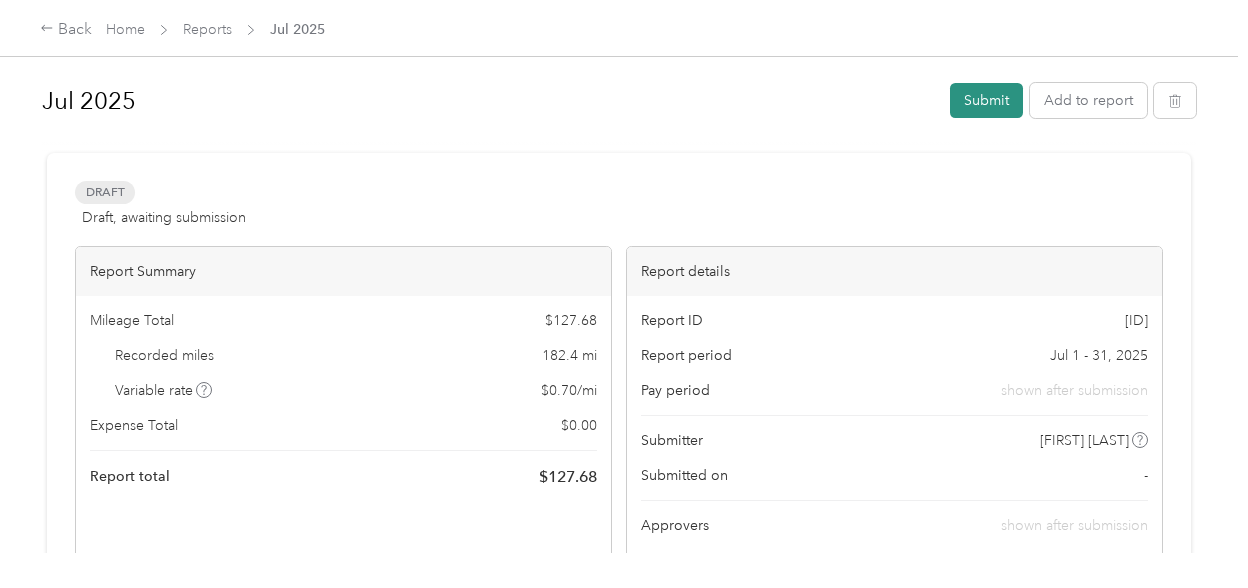 click on "Submit" at bounding box center [986, 100] 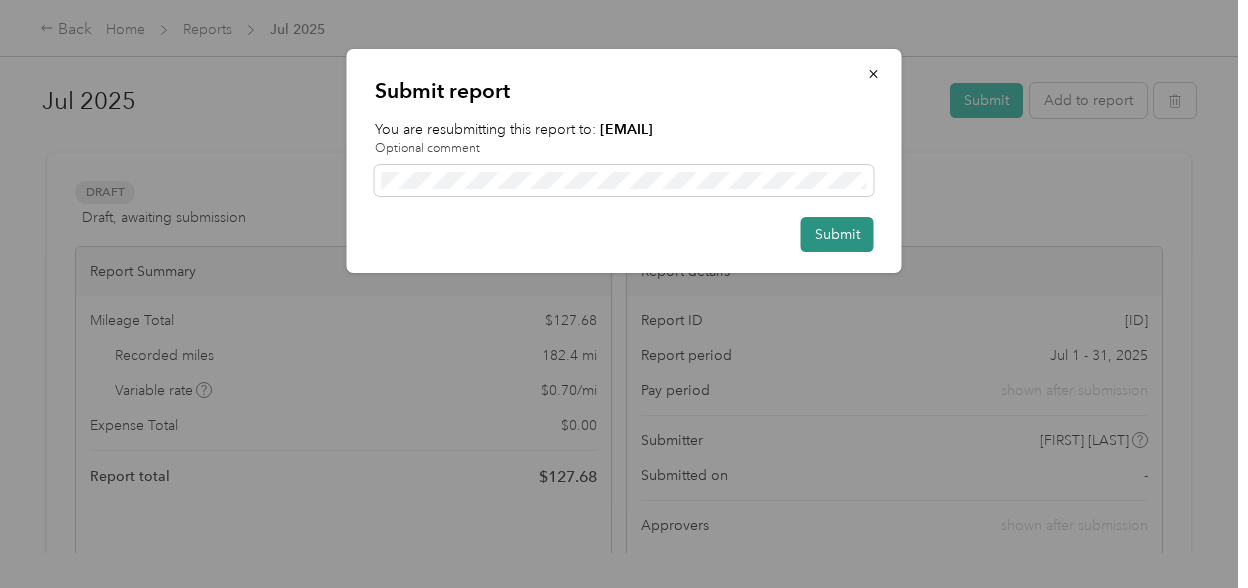 click on "Submit" at bounding box center [837, 234] 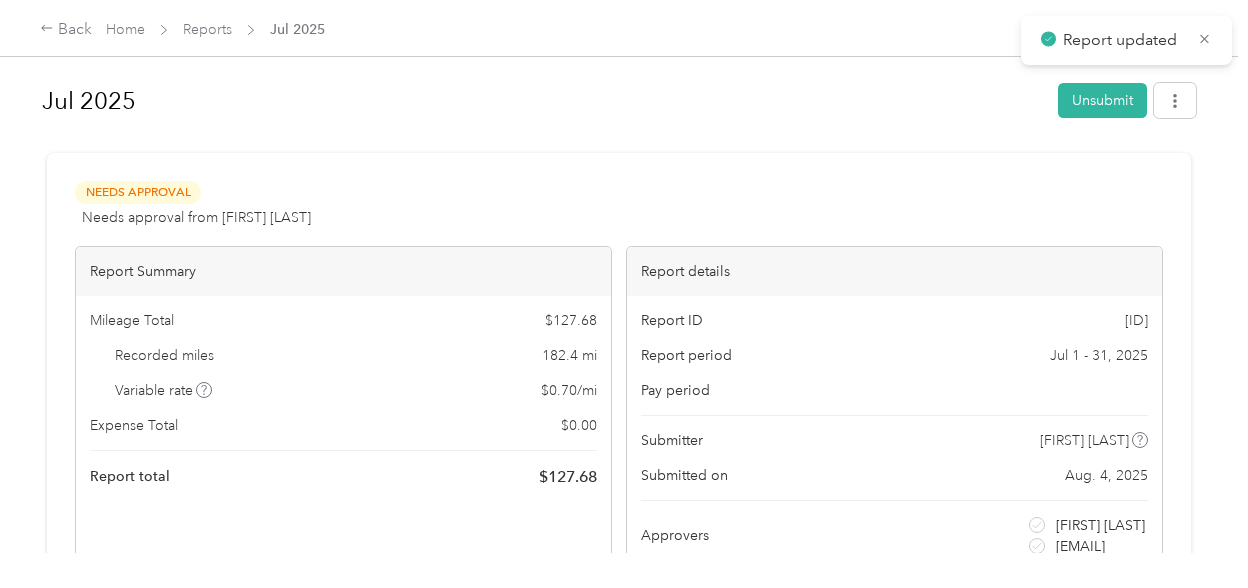click on "Report updated" at bounding box center [1126, 40] 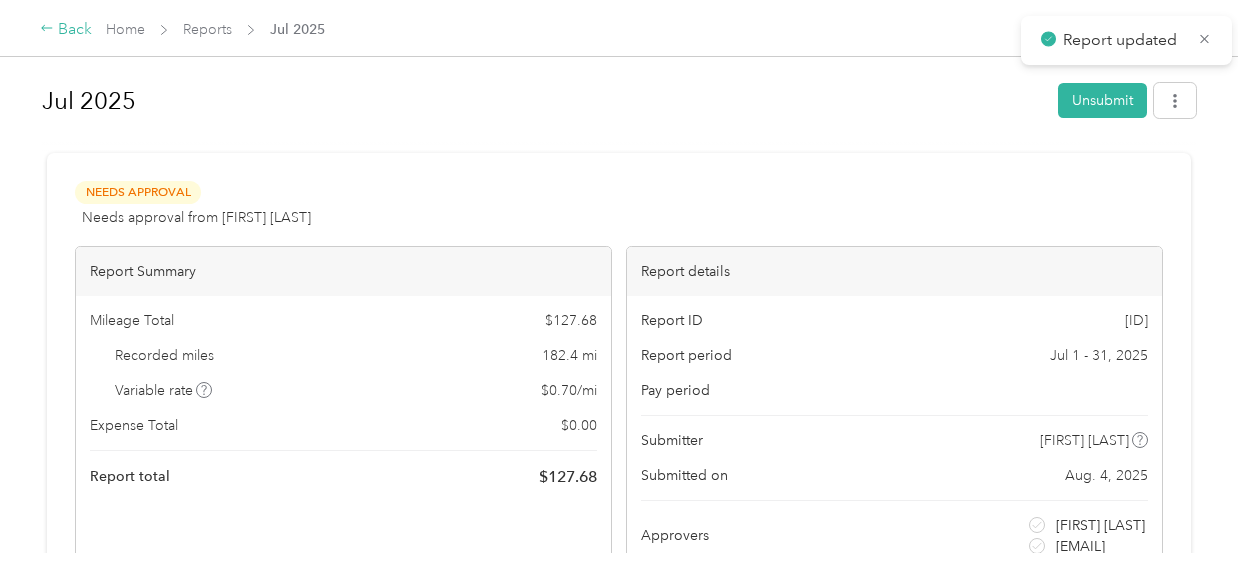 click on "Back" at bounding box center [66, 30] 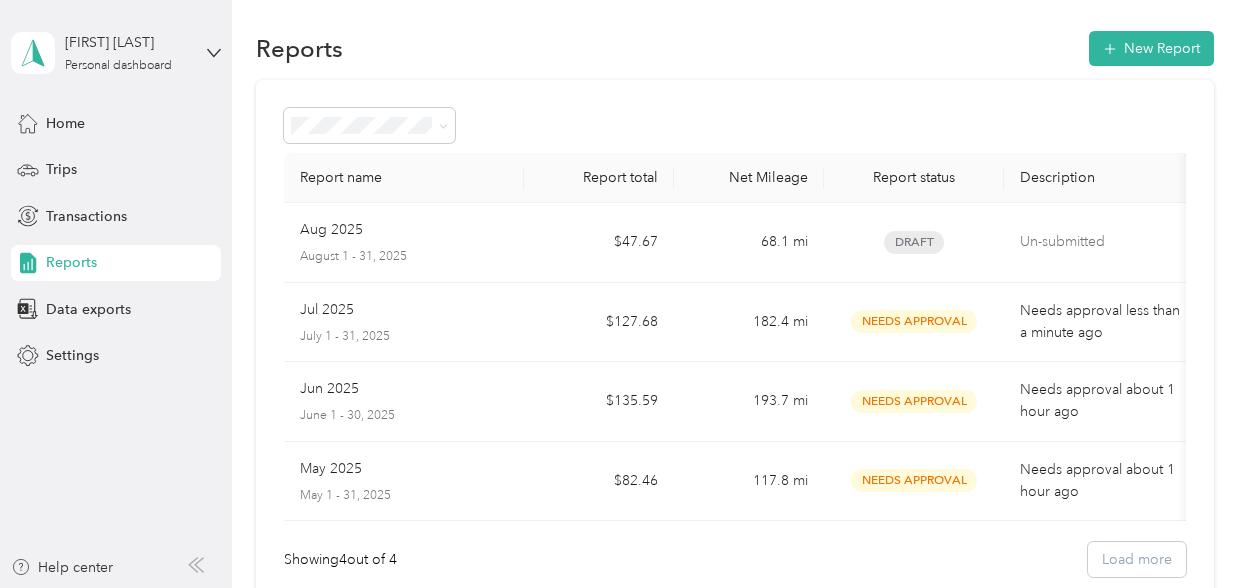 scroll, scrollTop: 0, scrollLeft: 0, axis: both 